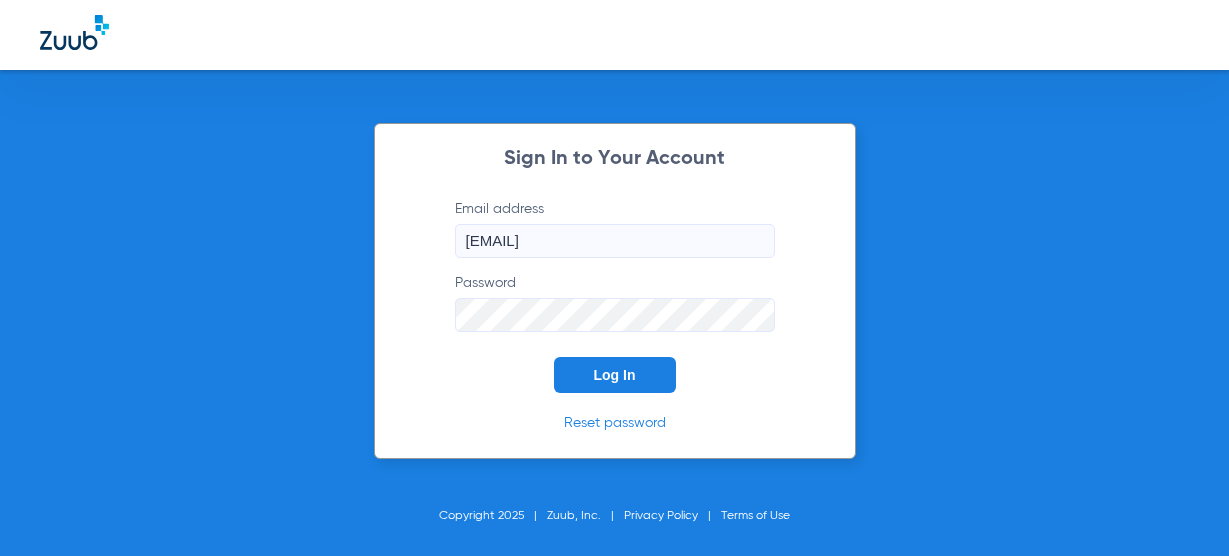 scroll, scrollTop: 0, scrollLeft: 0, axis: both 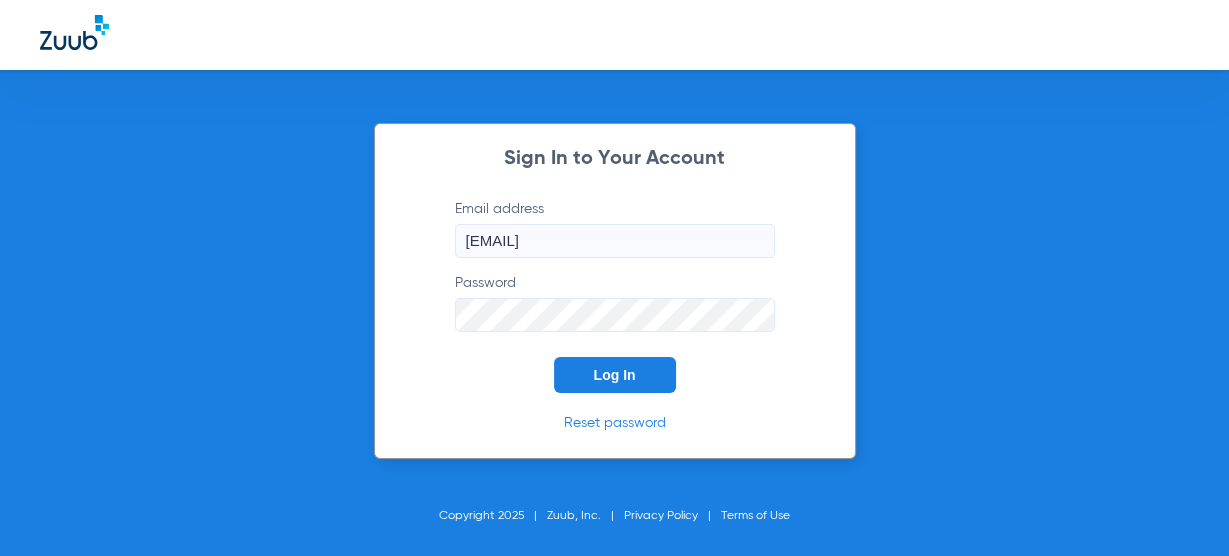 click on "Sign In to Your Account  Email address  [EMAIL]  Password  Log In Reset password" 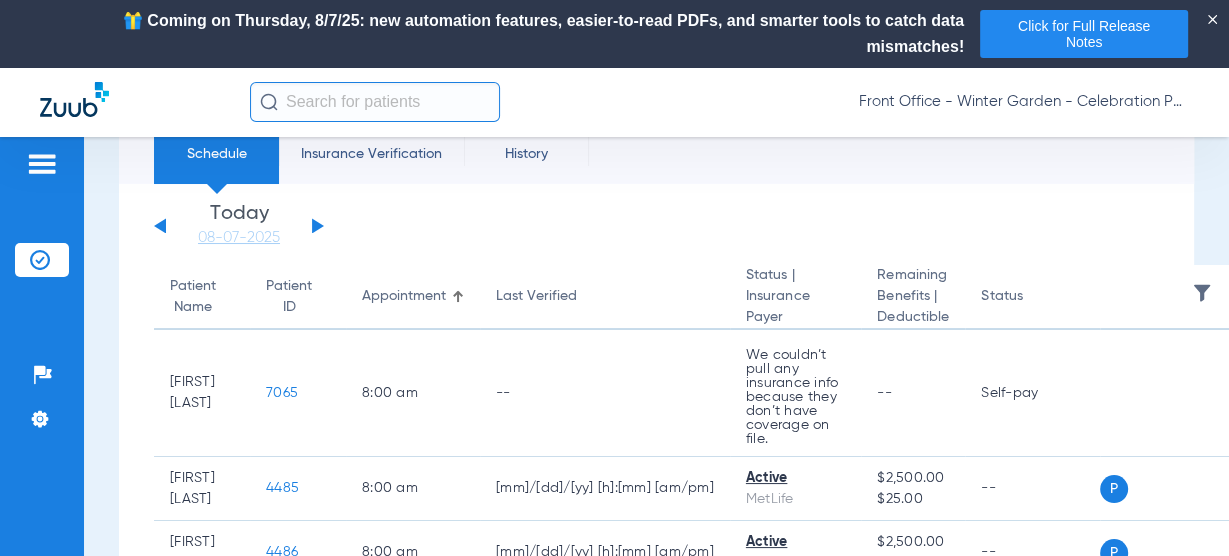 scroll, scrollTop: 0, scrollLeft: 0, axis: both 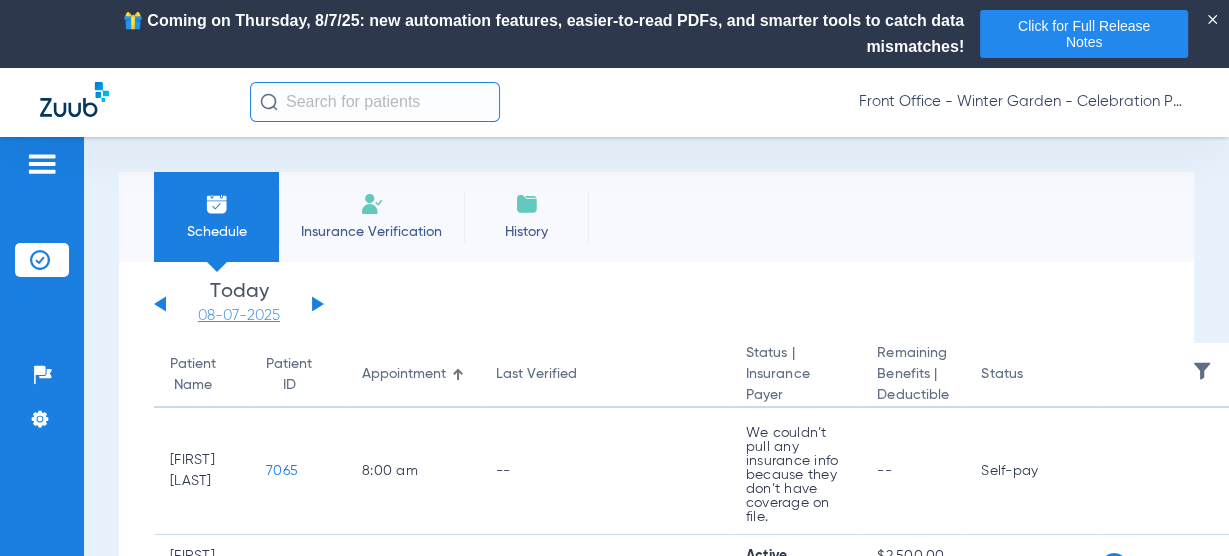 click on "08-07-2025" 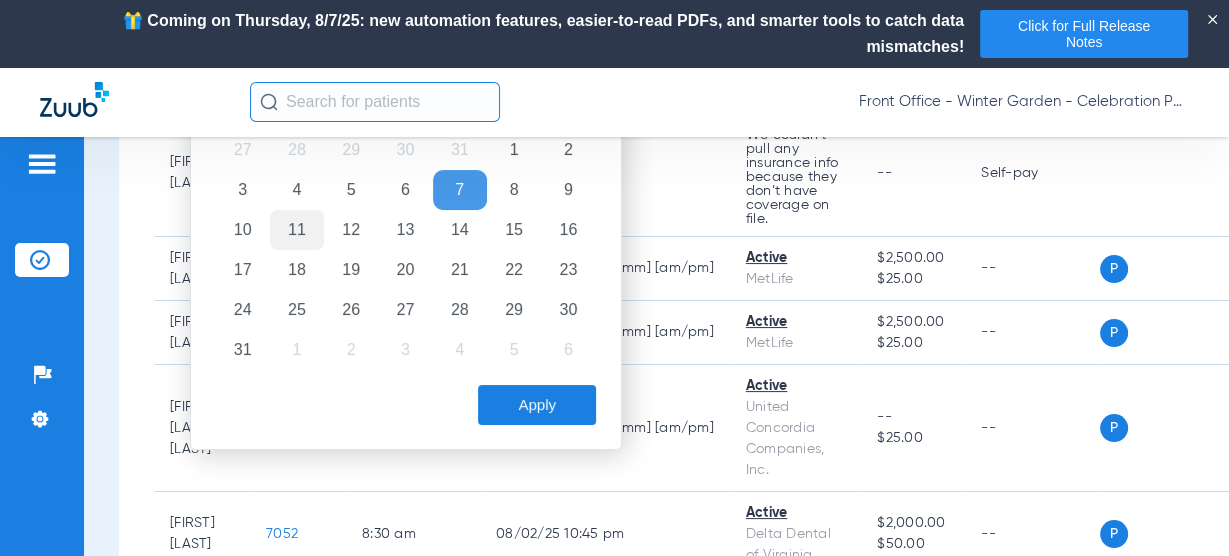 scroll, scrollTop: 320, scrollLeft: 0, axis: vertical 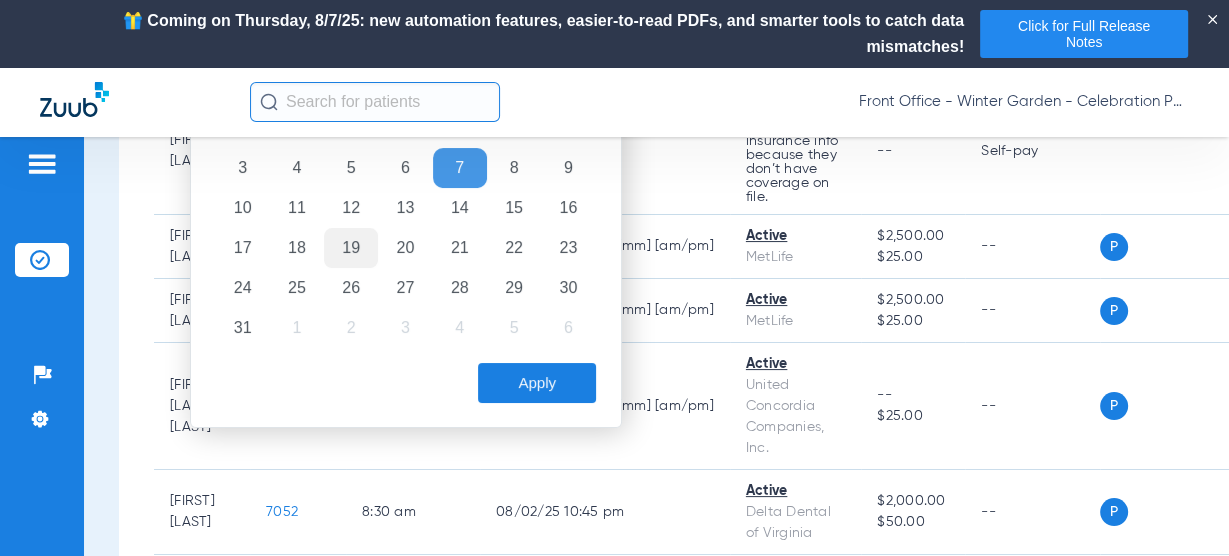 click on "19" 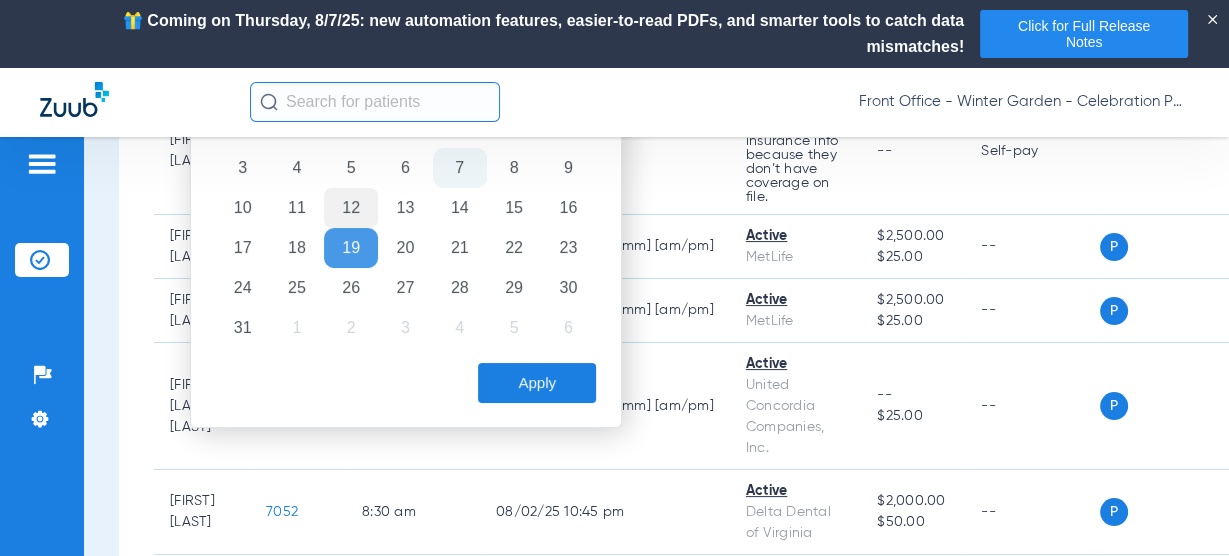 click on "12" 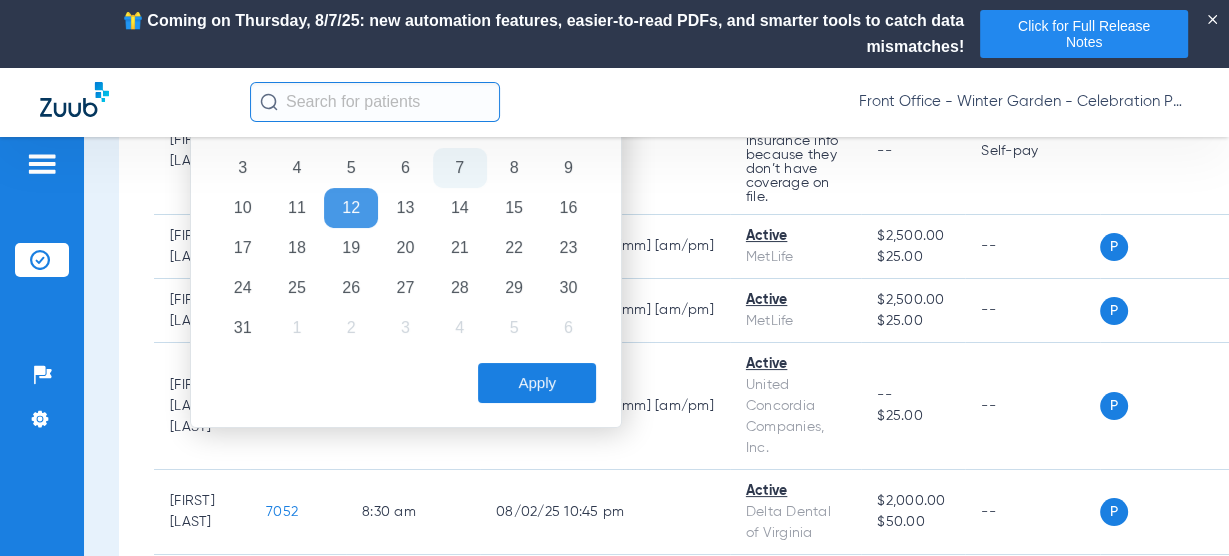 click on "Apply" 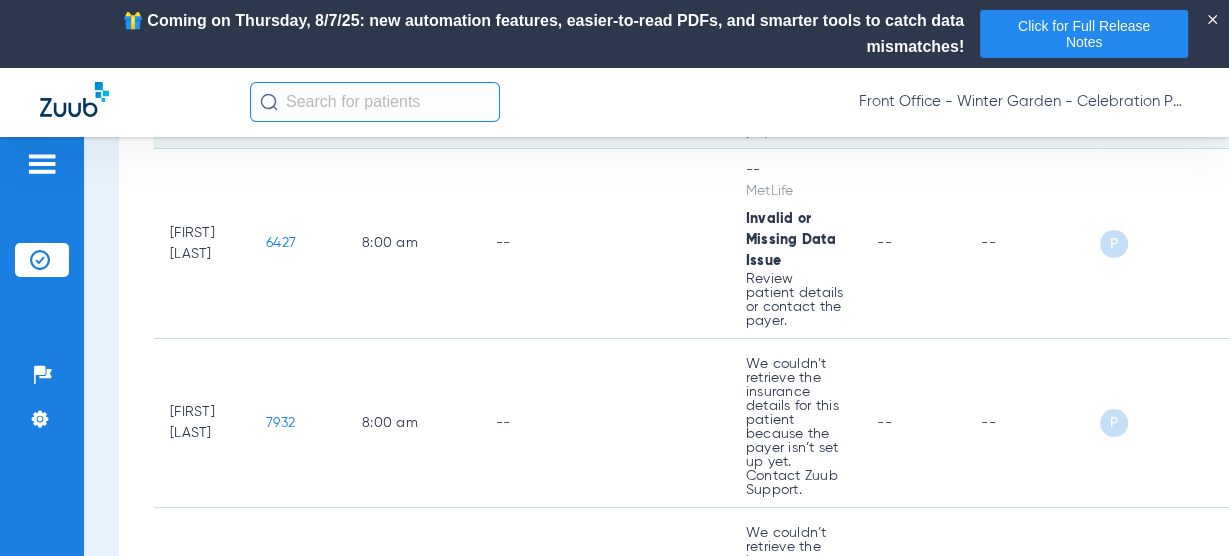 scroll, scrollTop: 480, scrollLeft: 0, axis: vertical 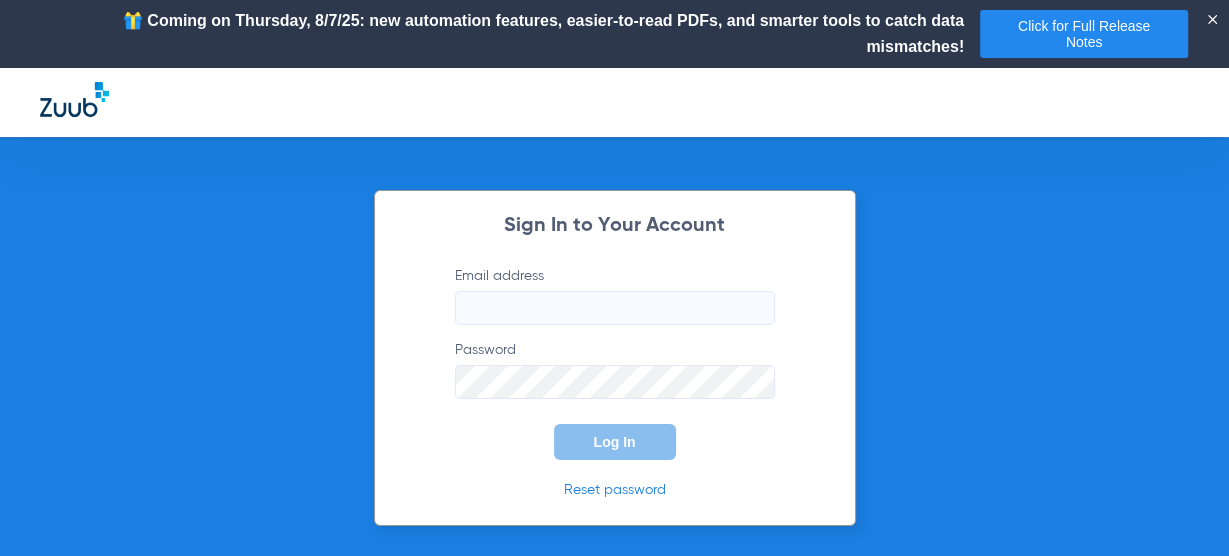type on "[EMAIL]" 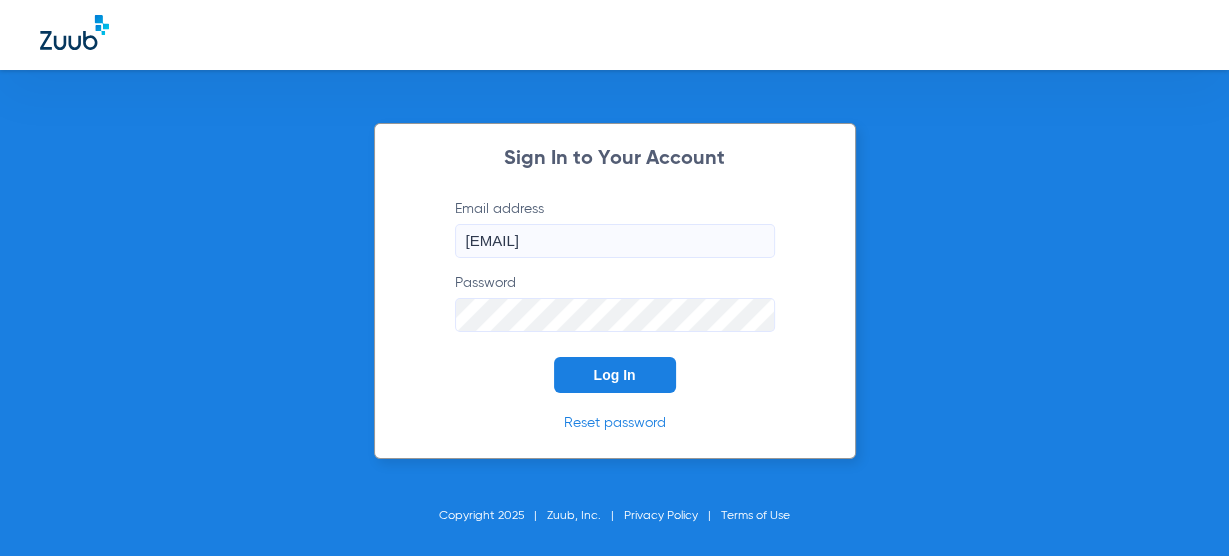 click on "Log In" 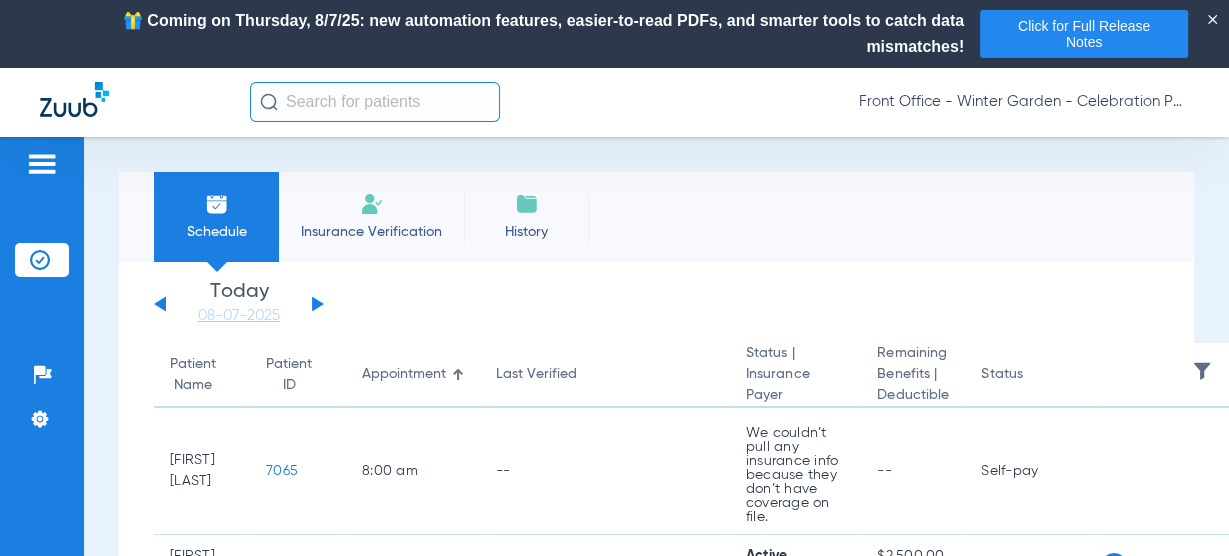 click on "Today   [MM]-[DD]-[YYYY]" 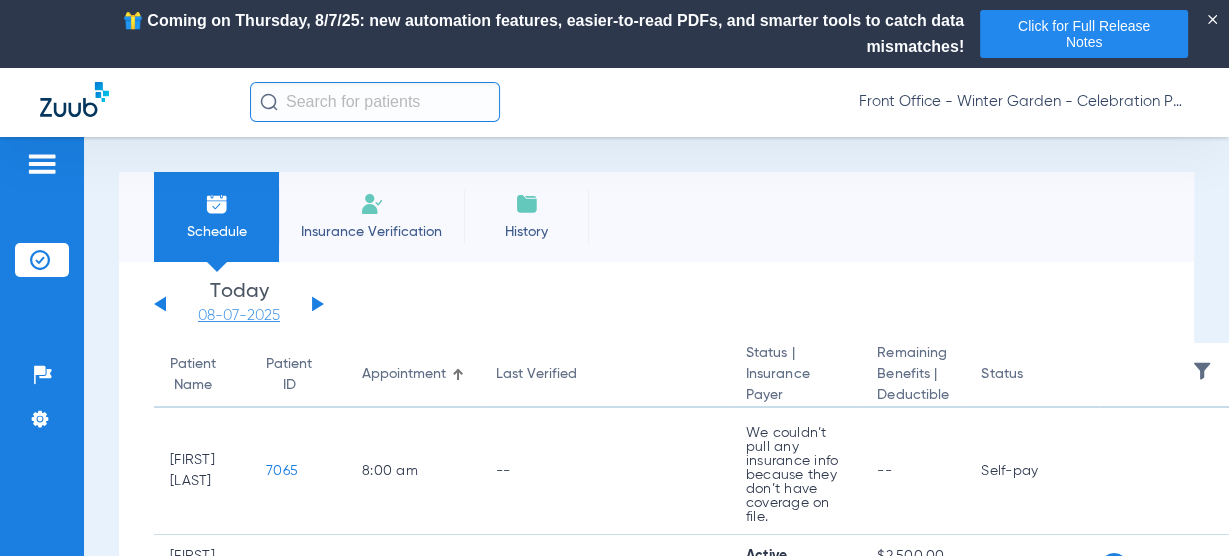 click on "08-07-2025" 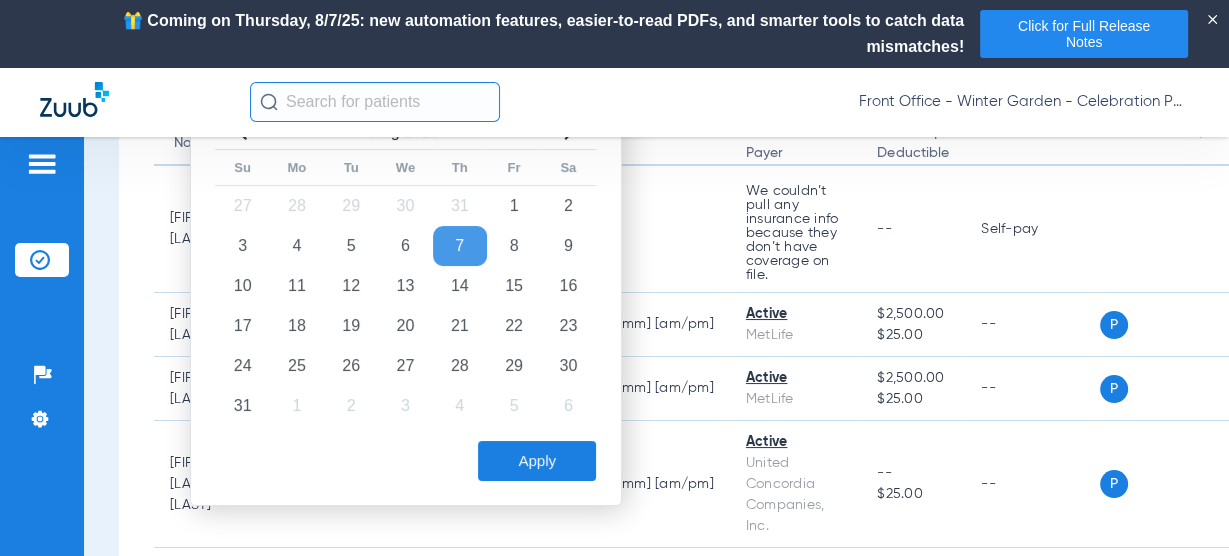 scroll, scrollTop: 240, scrollLeft: 0, axis: vertical 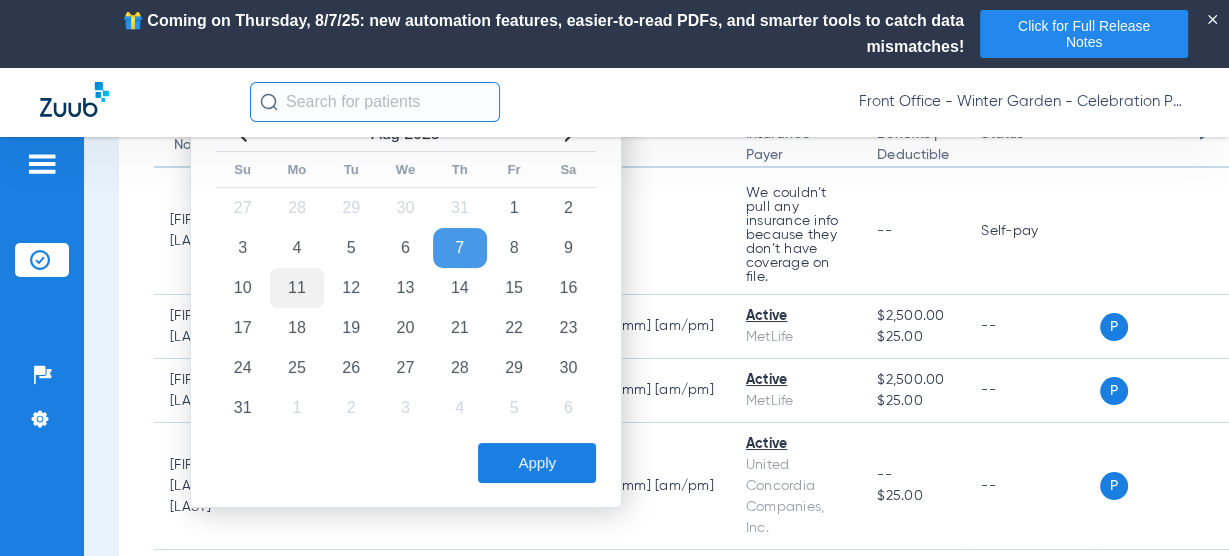 click on "11" 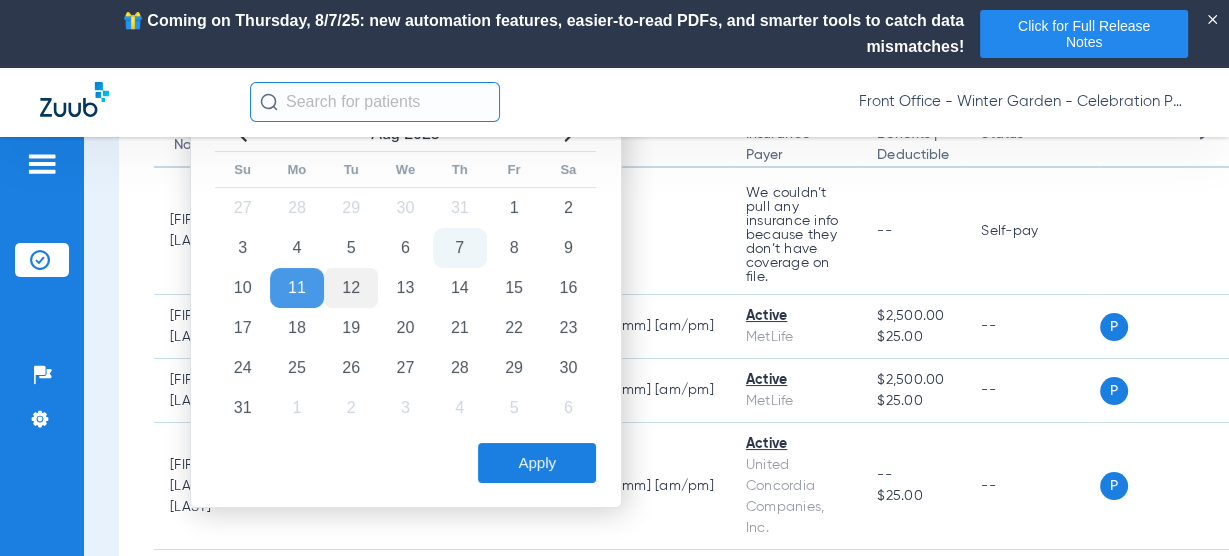 click on "12" 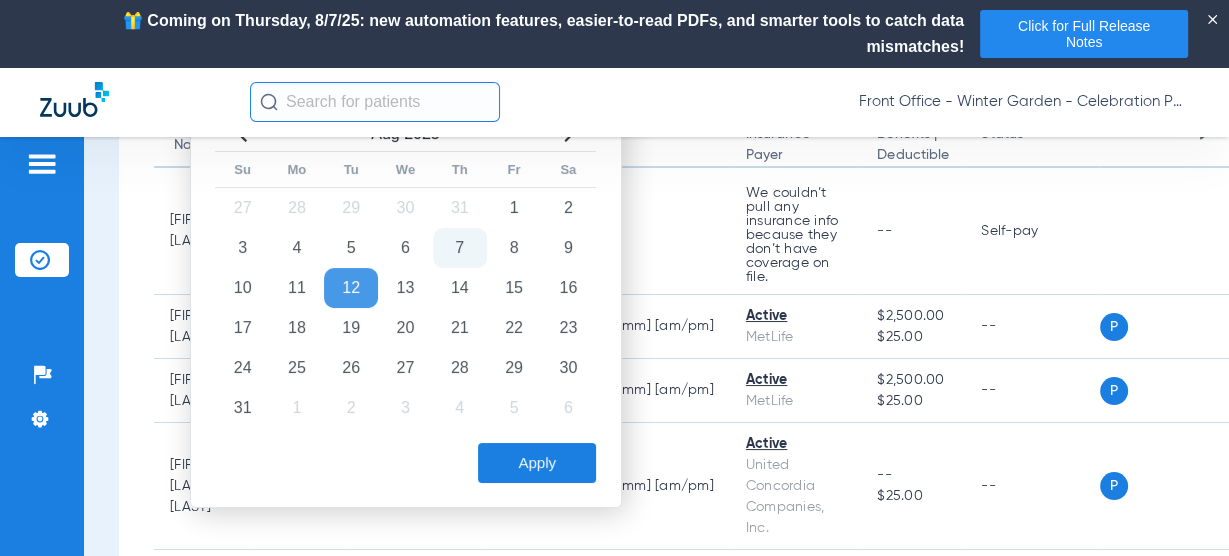 click on "Apply" 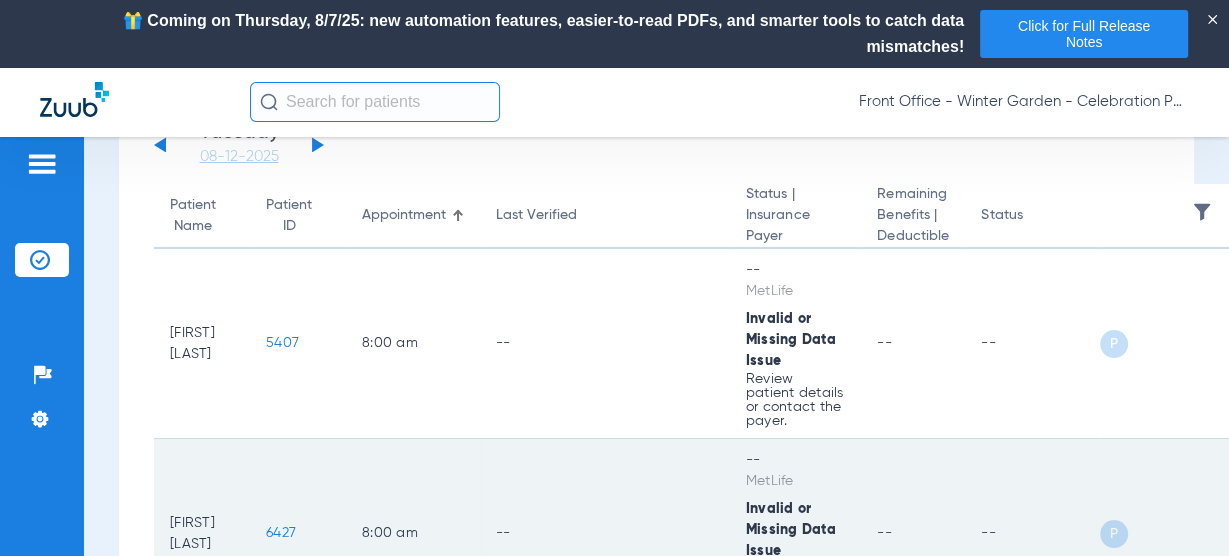 scroll, scrollTop: 160, scrollLeft: 0, axis: vertical 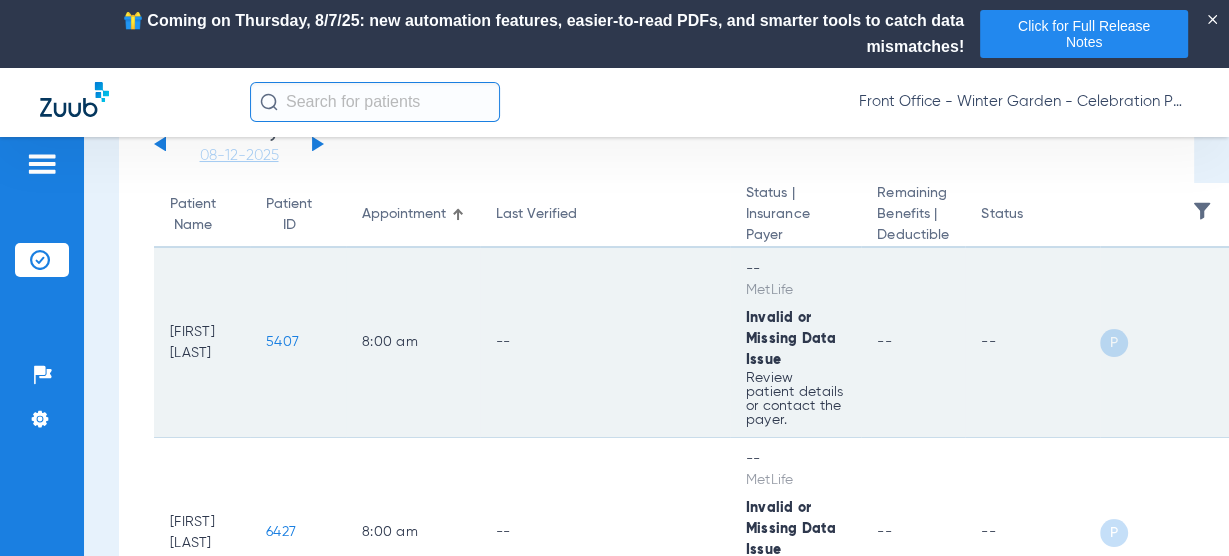 click on "5407" 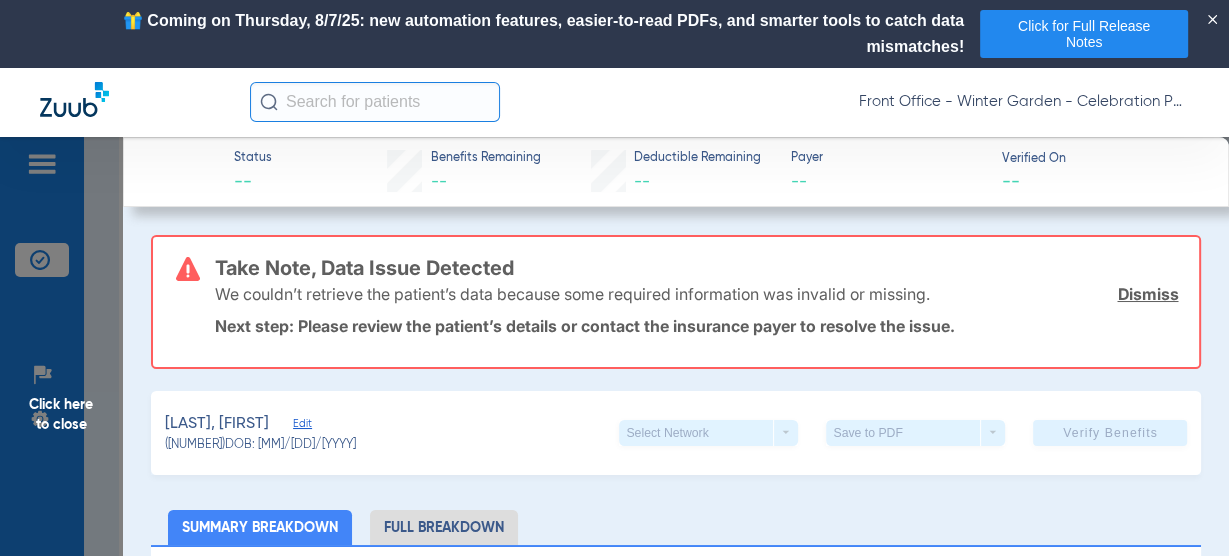 drag, startPoint x: 300, startPoint y: 421, endPoint x: 316, endPoint y: 409, distance: 20 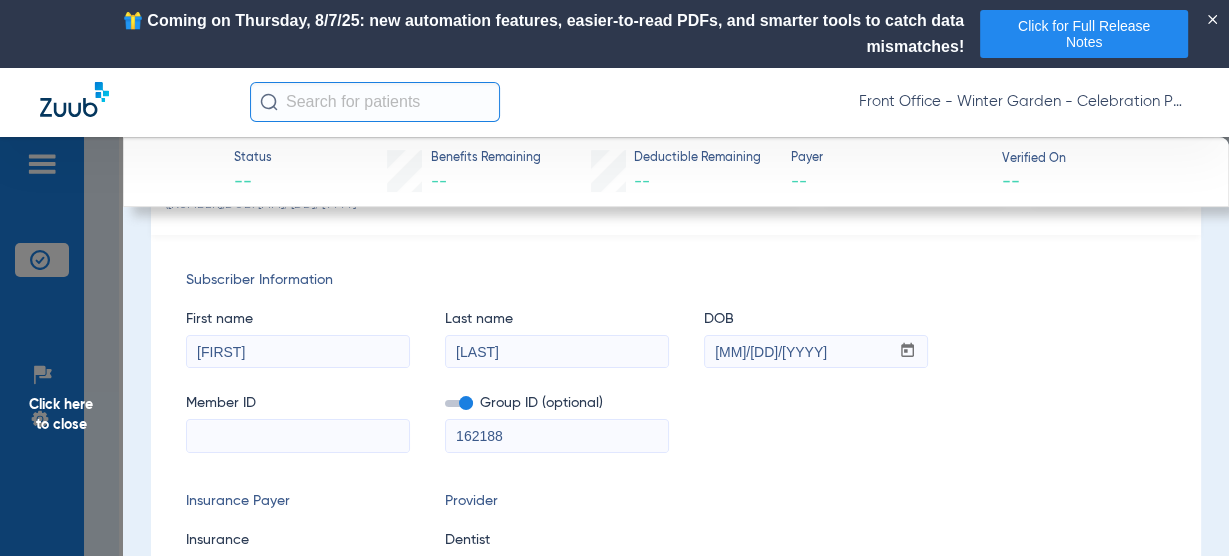 scroll, scrollTop: 320, scrollLeft: 0, axis: vertical 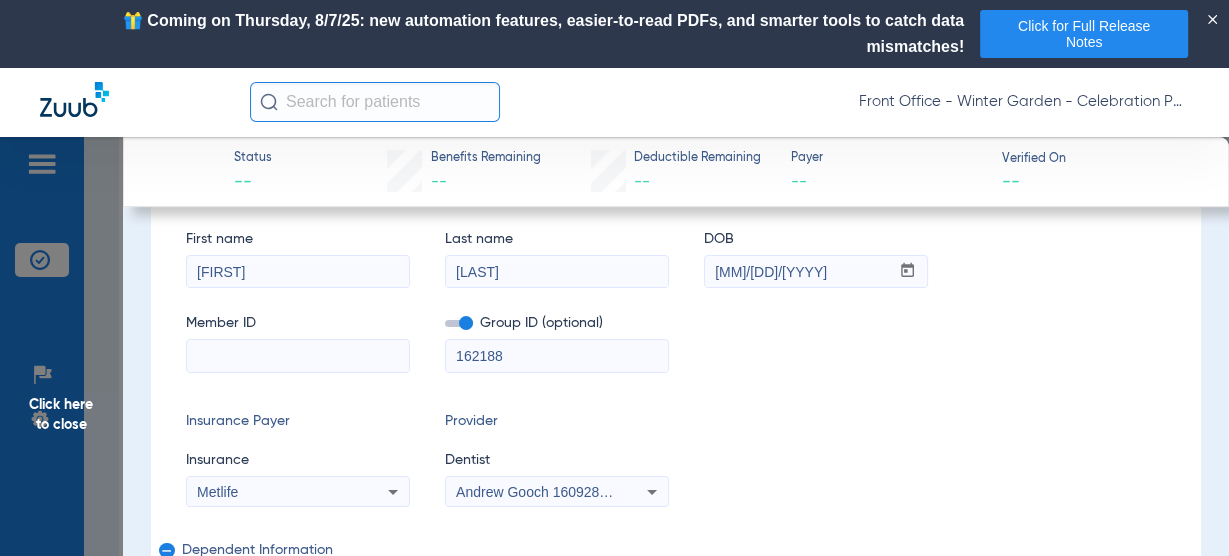 click at bounding box center (298, 356) 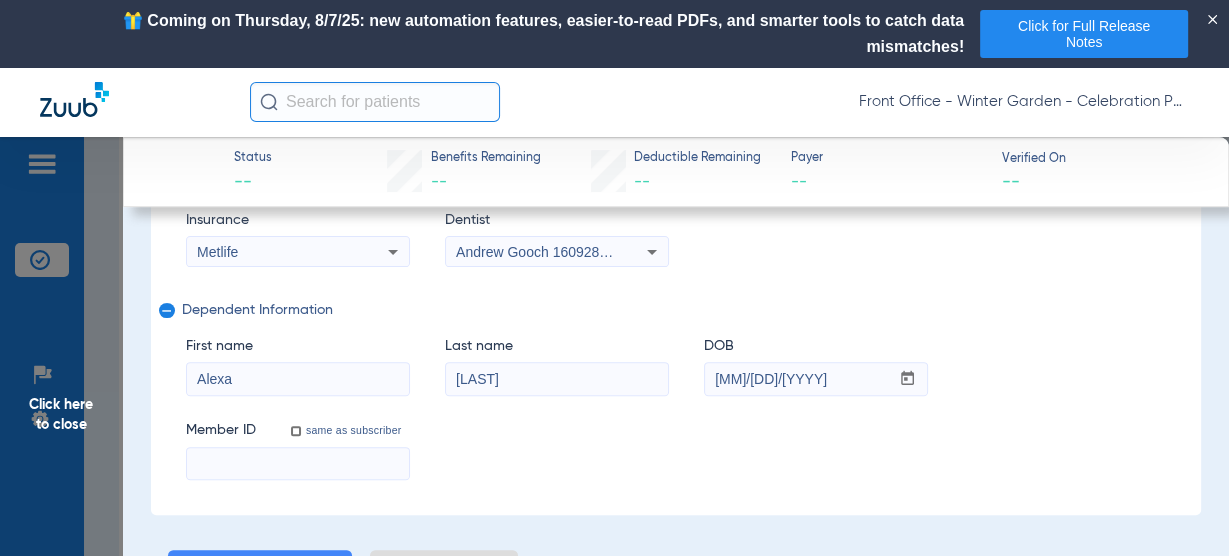 type on "[NUMBER]" 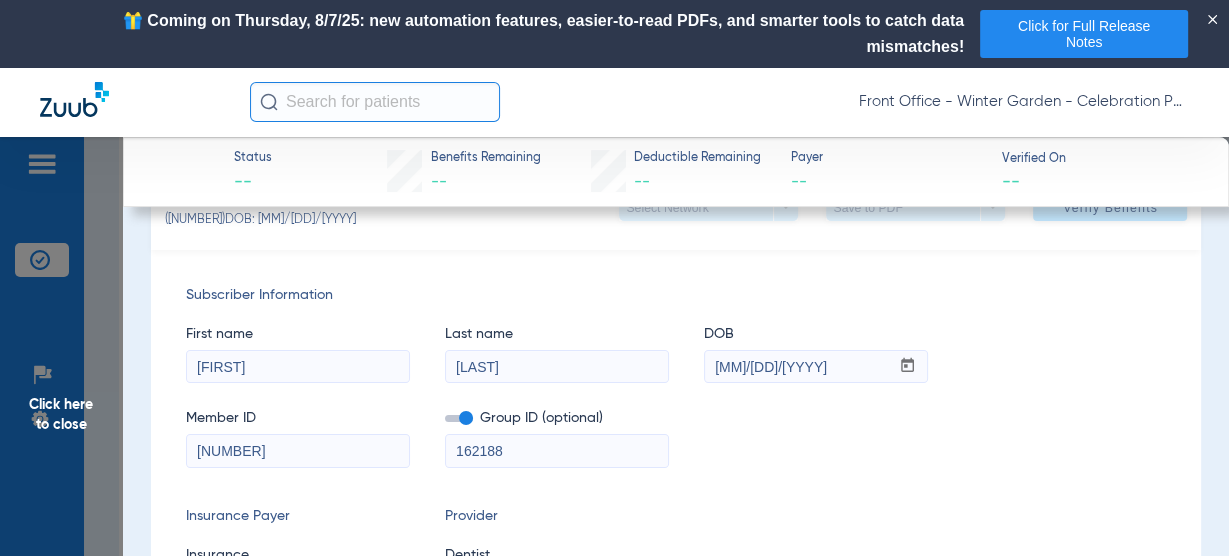 scroll, scrollTop: 3, scrollLeft: 0, axis: vertical 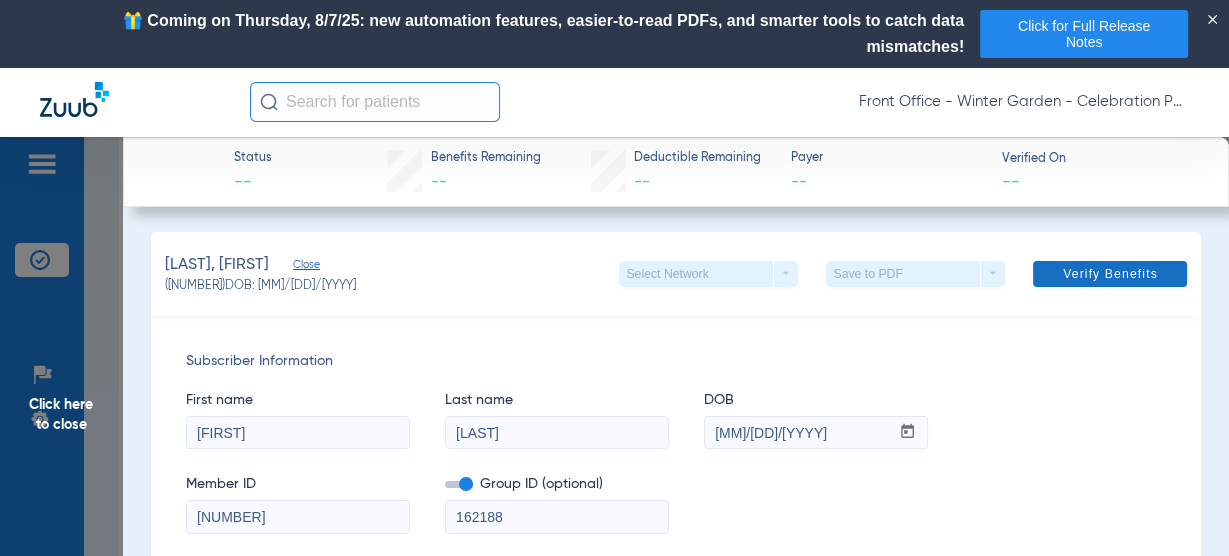 type on "[NUMBER]" 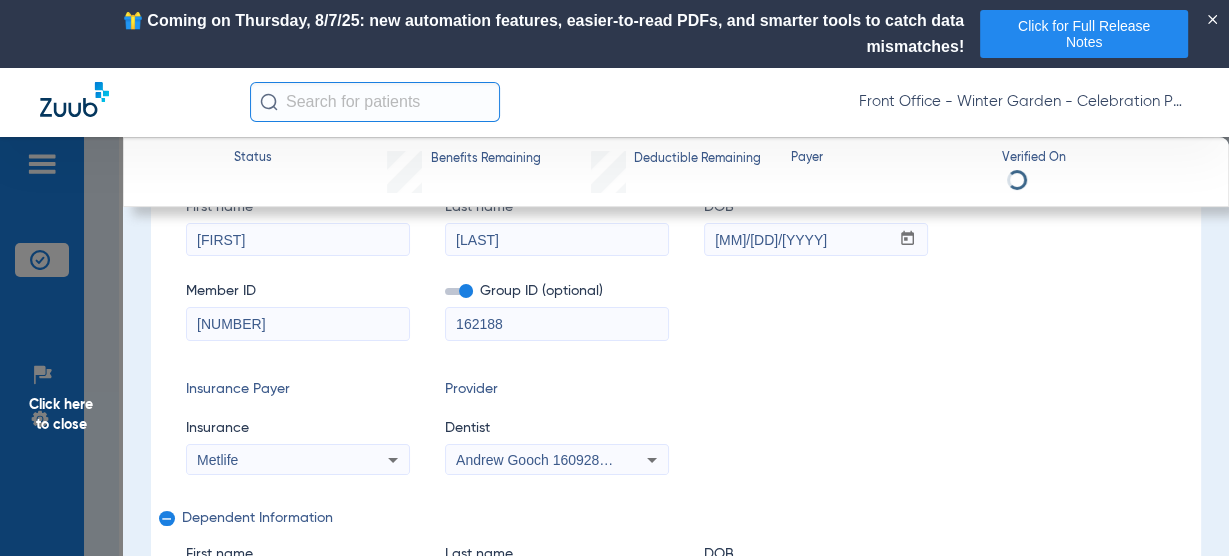 scroll, scrollTop: 0, scrollLeft: 0, axis: both 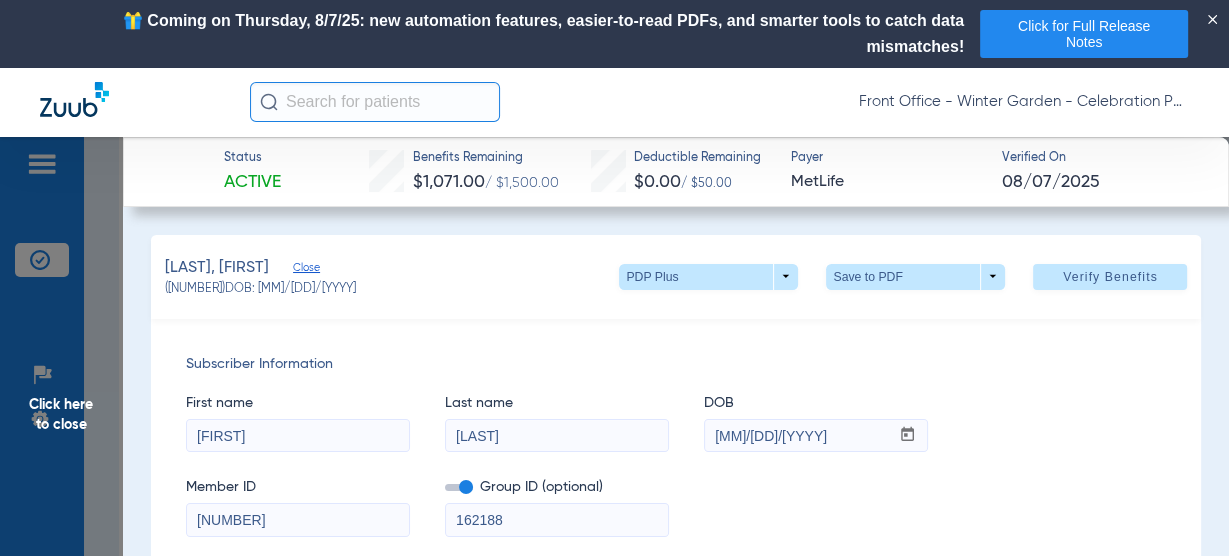 click on "Click here to close" 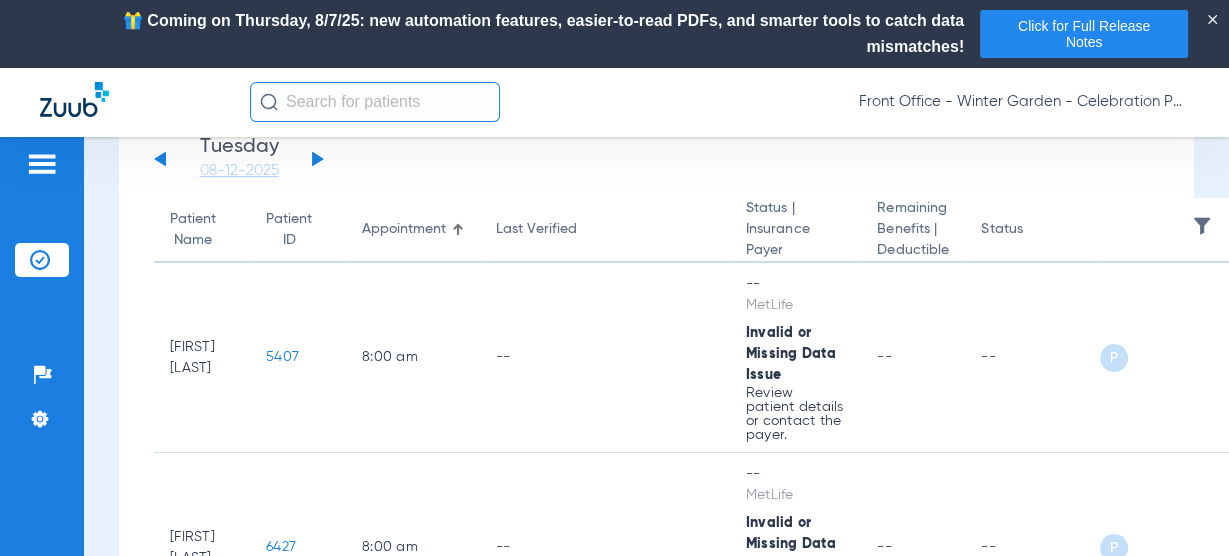 scroll, scrollTop: 0, scrollLeft: 0, axis: both 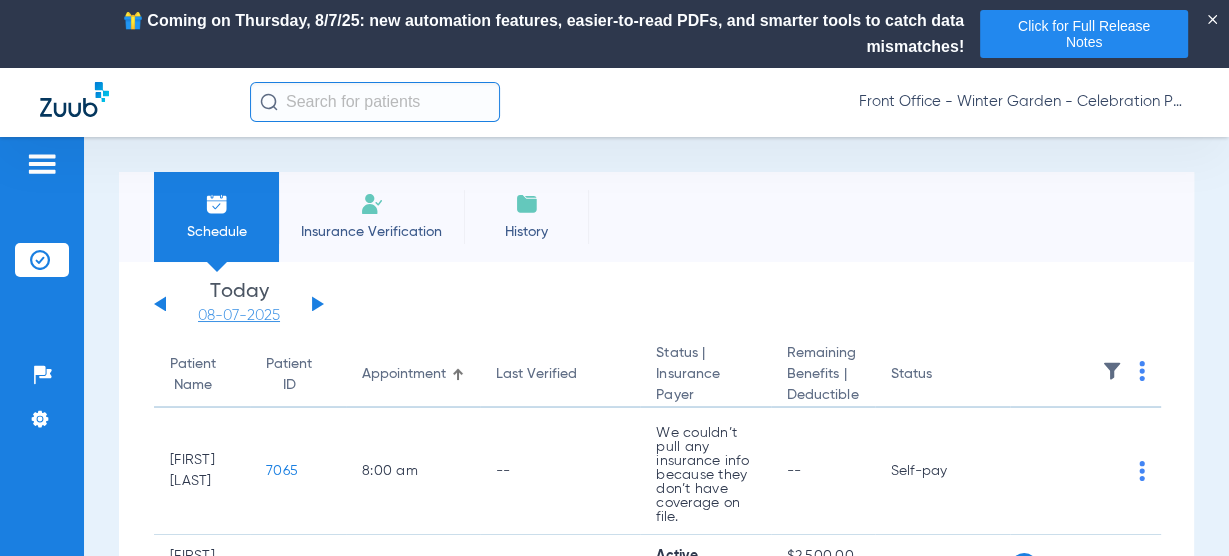 click on "08-07-2025" 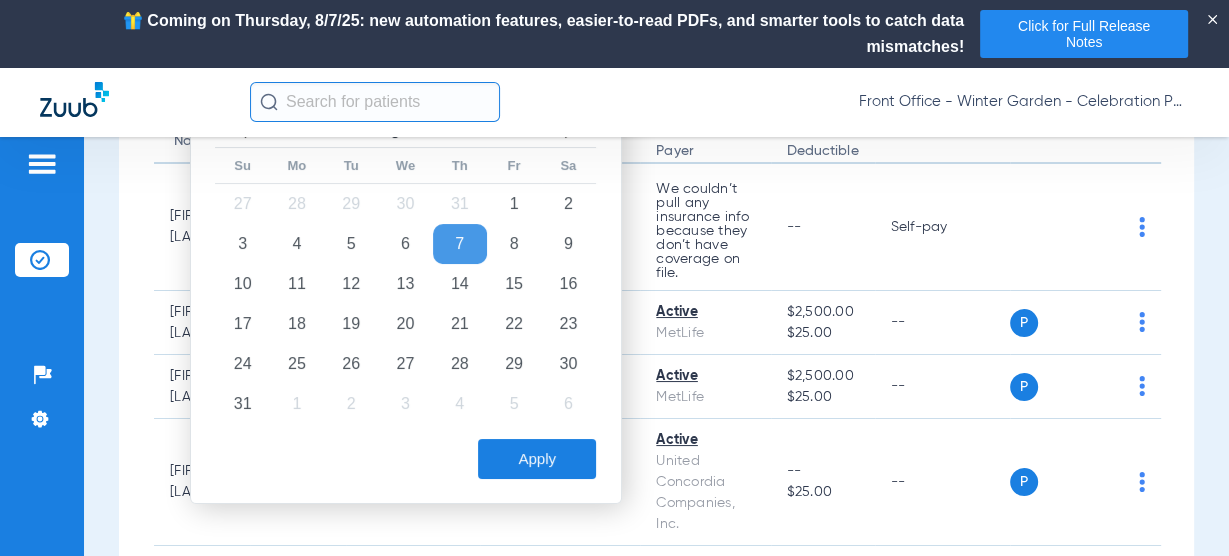 scroll, scrollTop: 160, scrollLeft: 0, axis: vertical 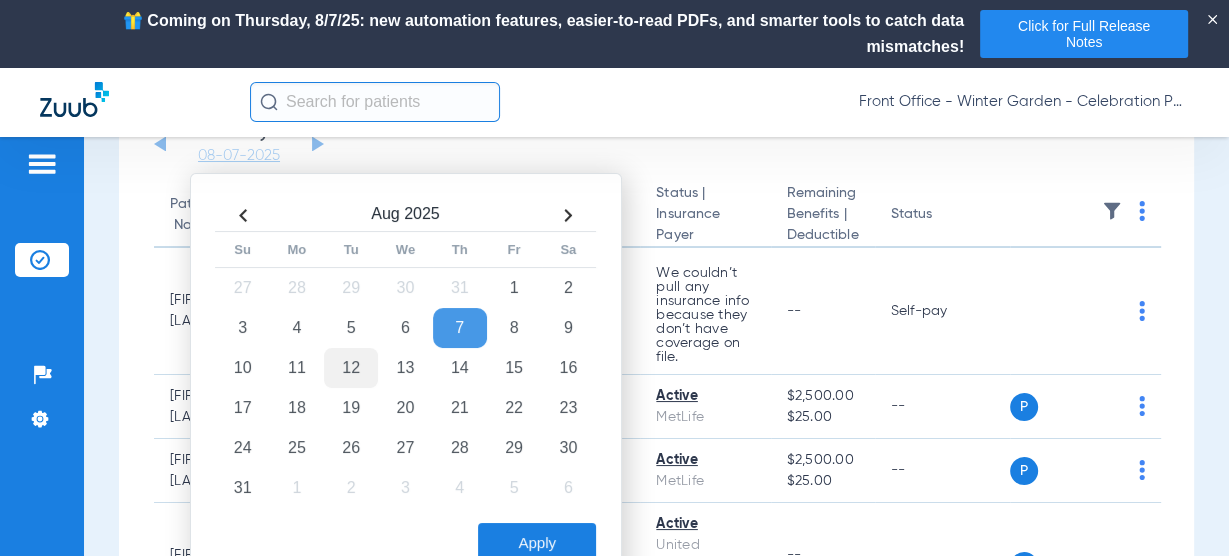 click on "12" 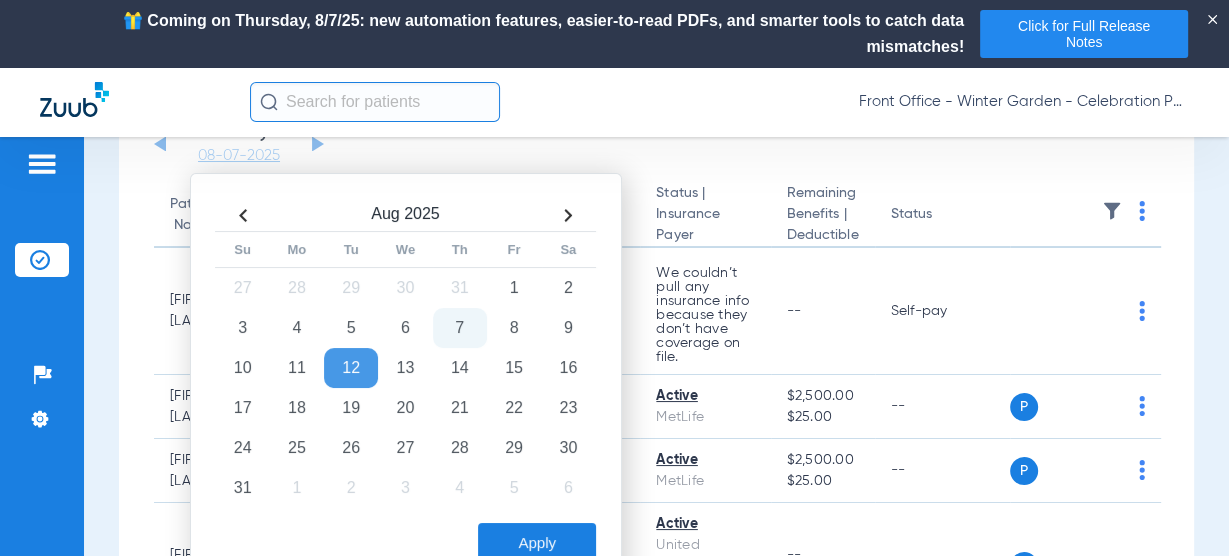 click on "Apply" 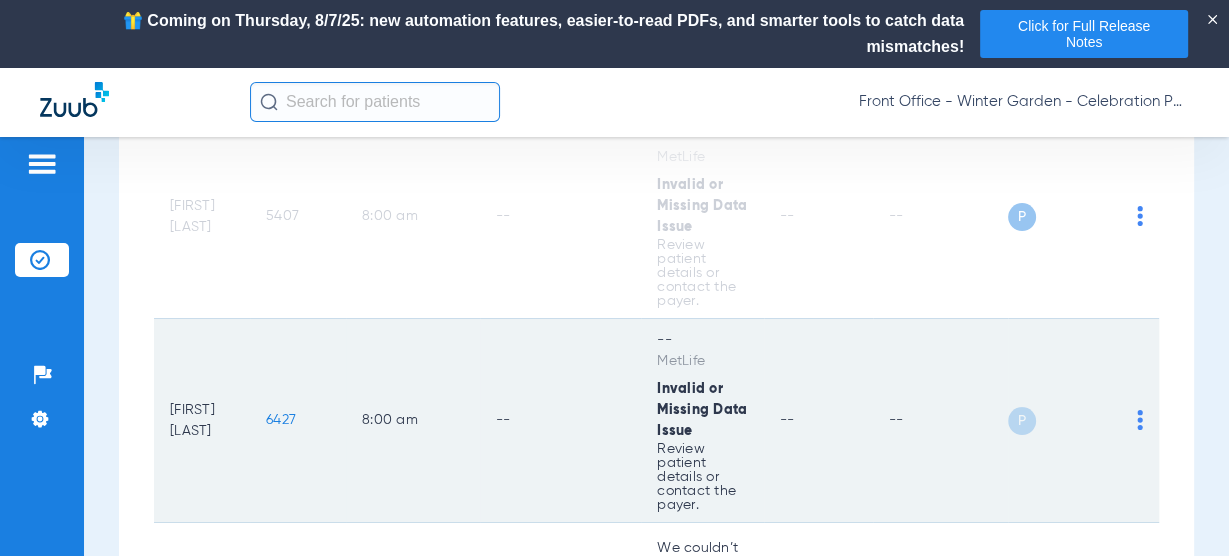 scroll, scrollTop: 320, scrollLeft: 0, axis: vertical 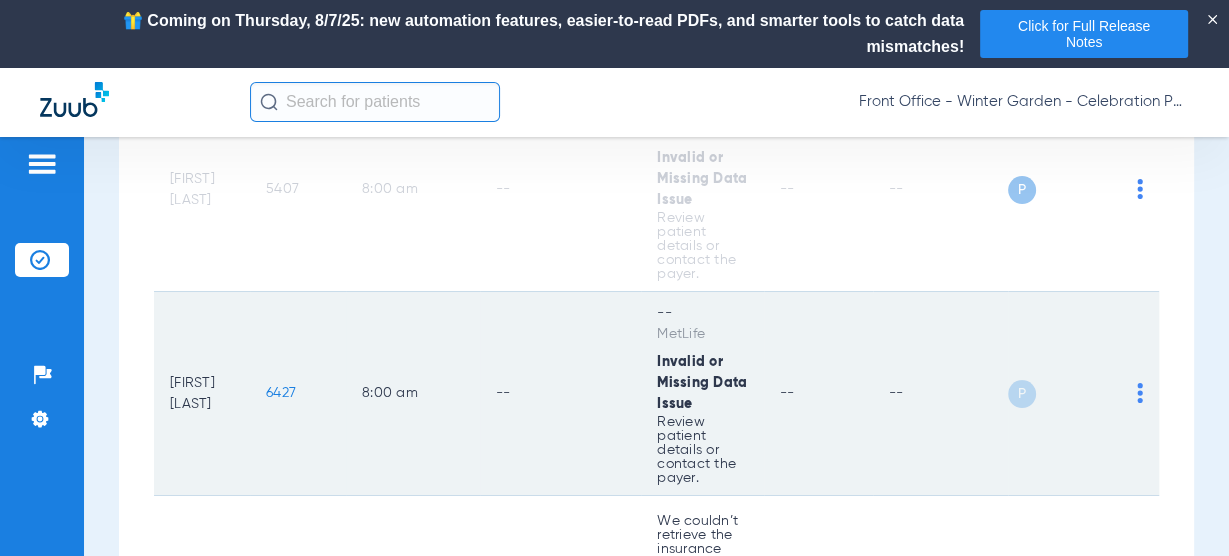 click on "6427" 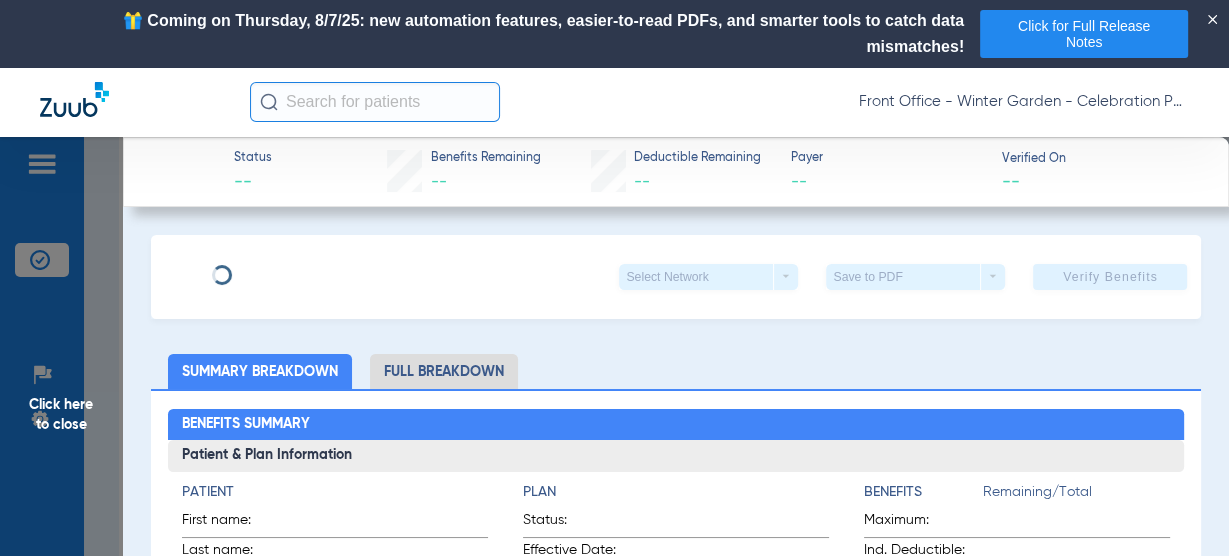 type on "Joseph" 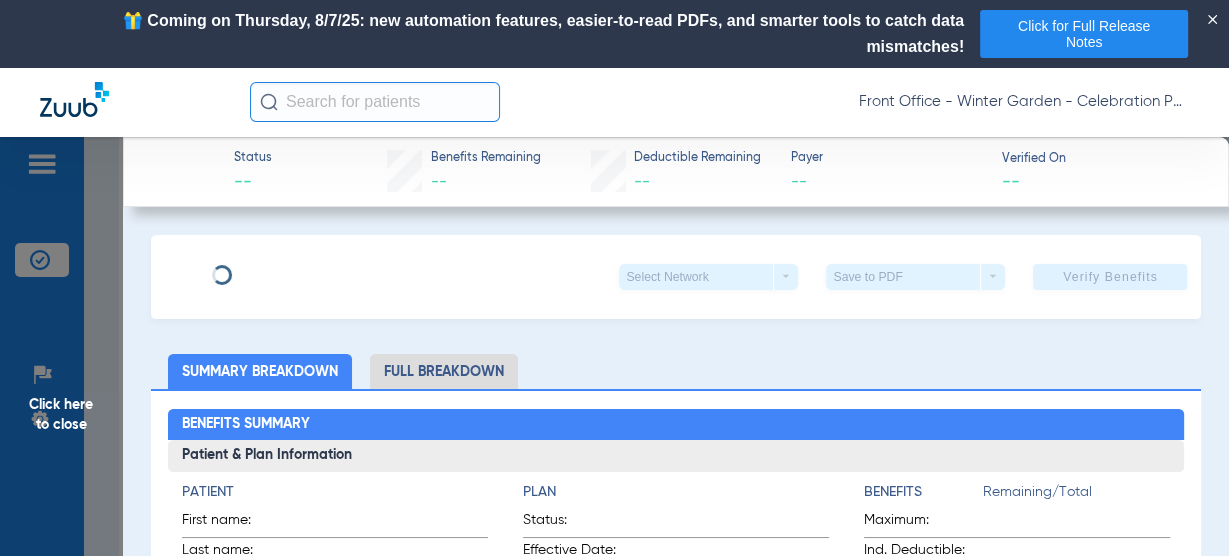 type on "Cannon" 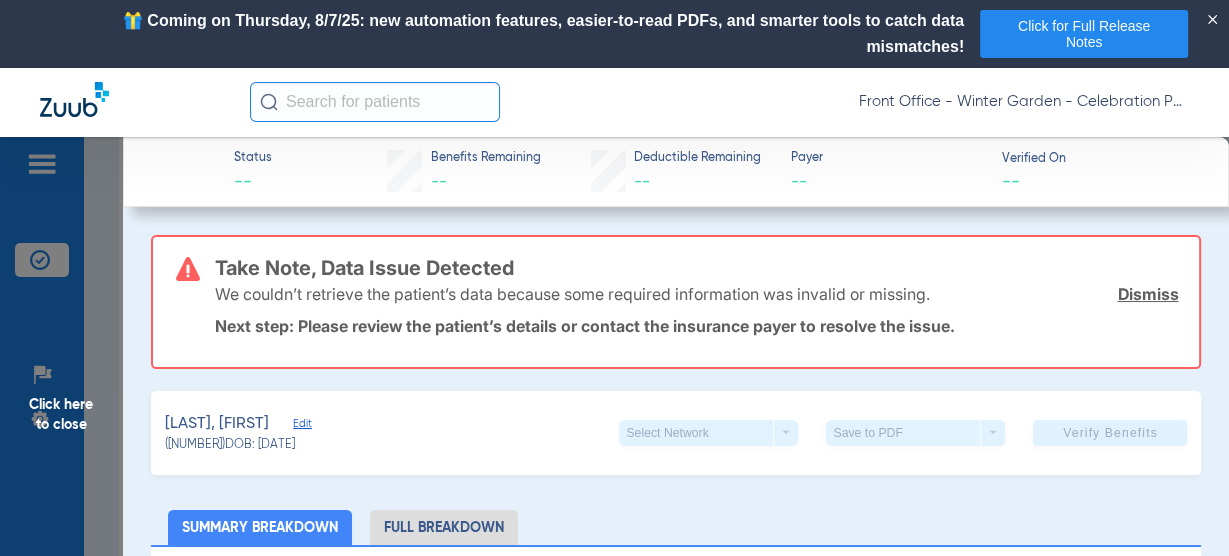 click on "Edit" 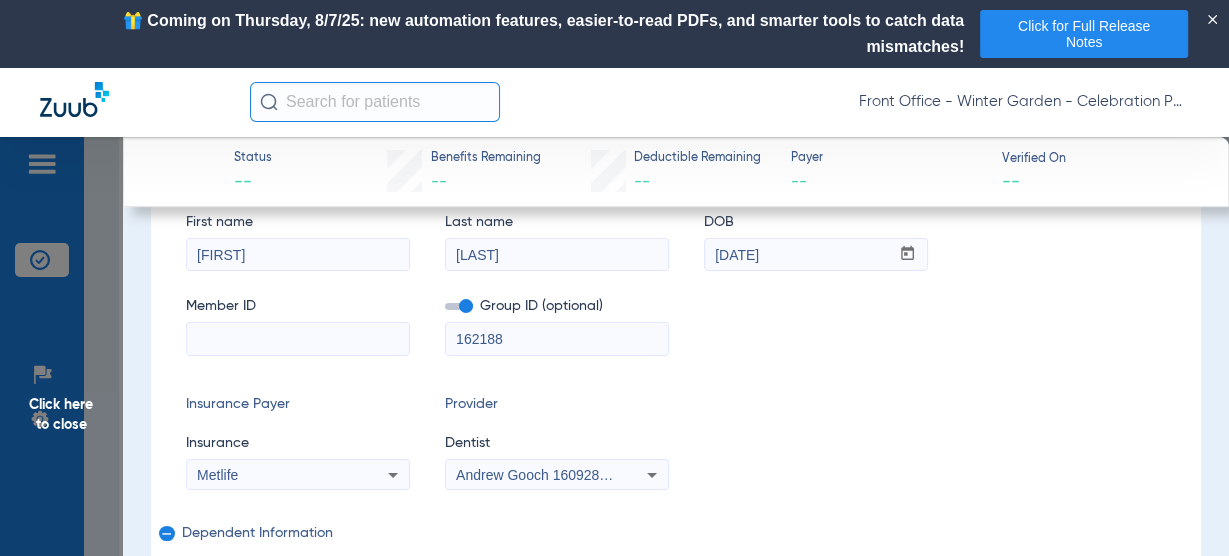 scroll, scrollTop: 400, scrollLeft: 0, axis: vertical 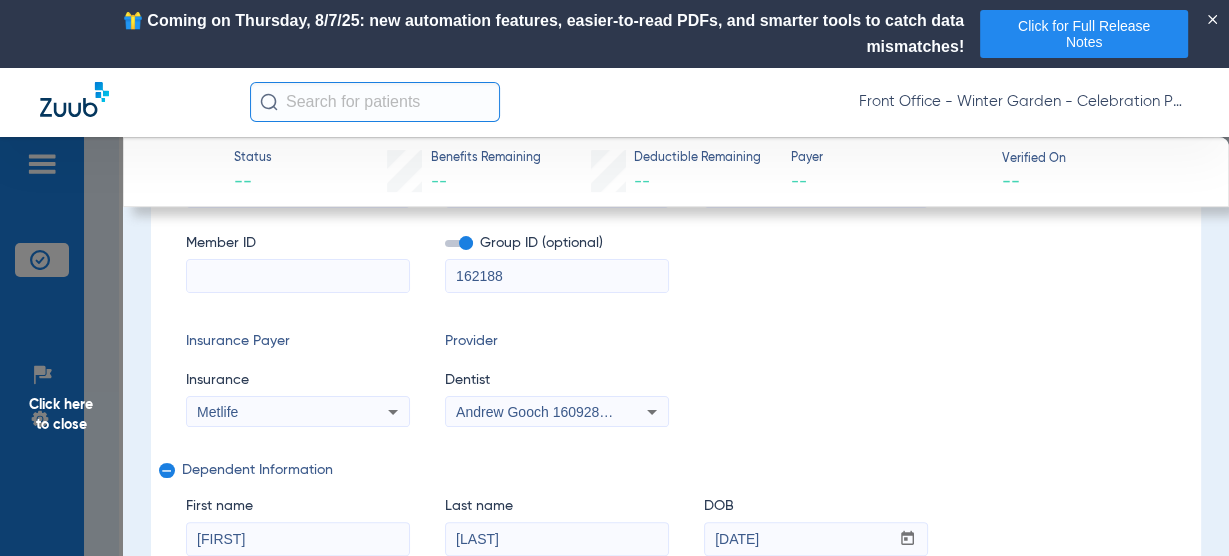 drag, startPoint x: 374, startPoint y: 260, endPoint x: 365, endPoint y: 268, distance: 12.0415945 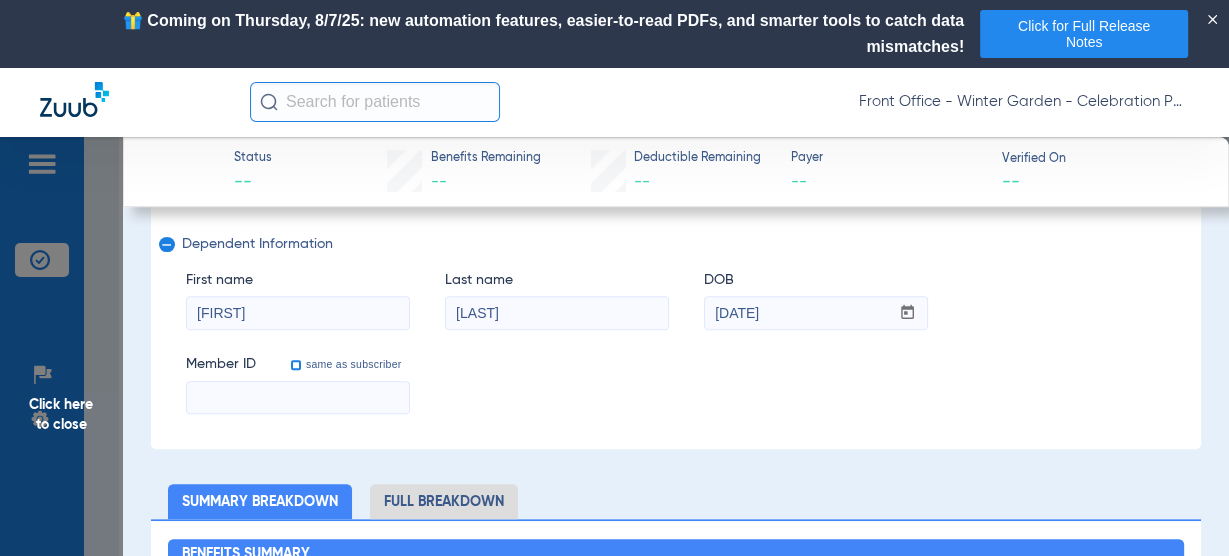 scroll, scrollTop: 640, scrollLeft: 0, axis: vertical 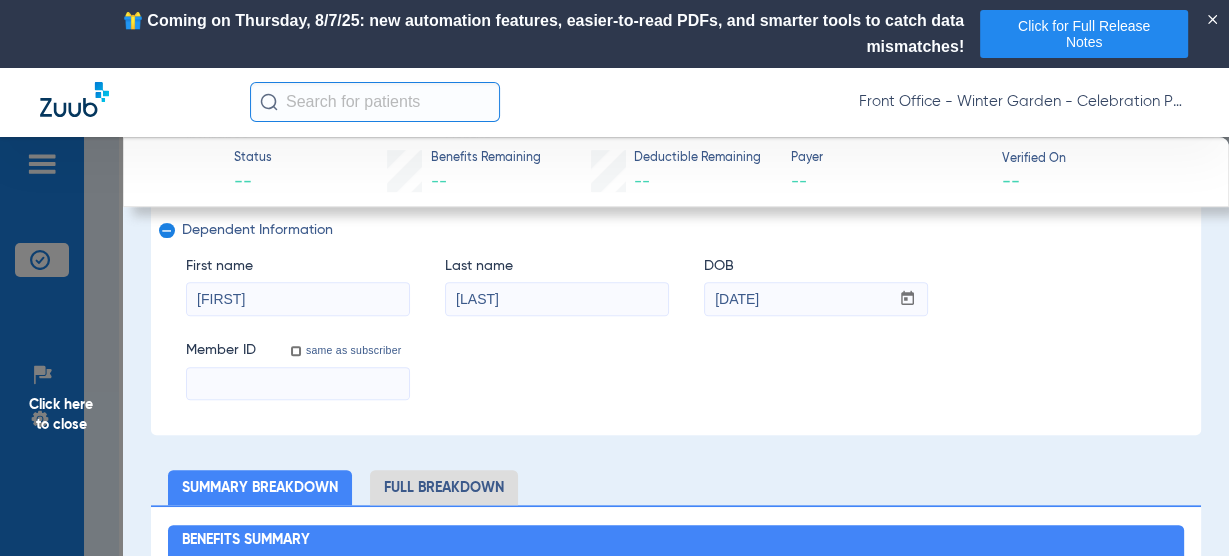 type on "[NUMBER]" 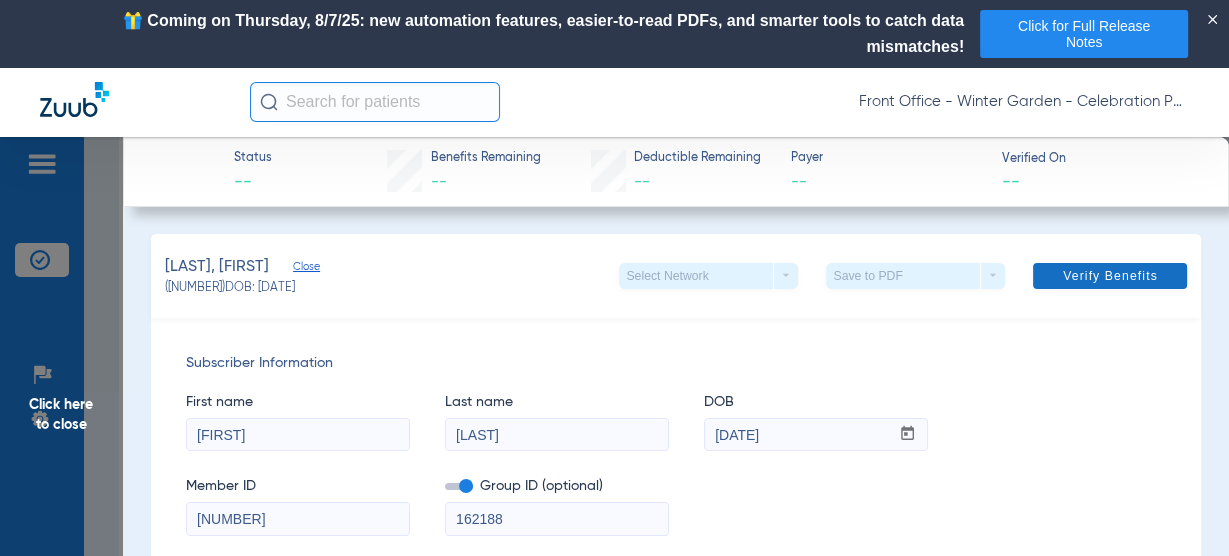 scroll, scrollTop: 0, scrollLeft: 0, axis: both 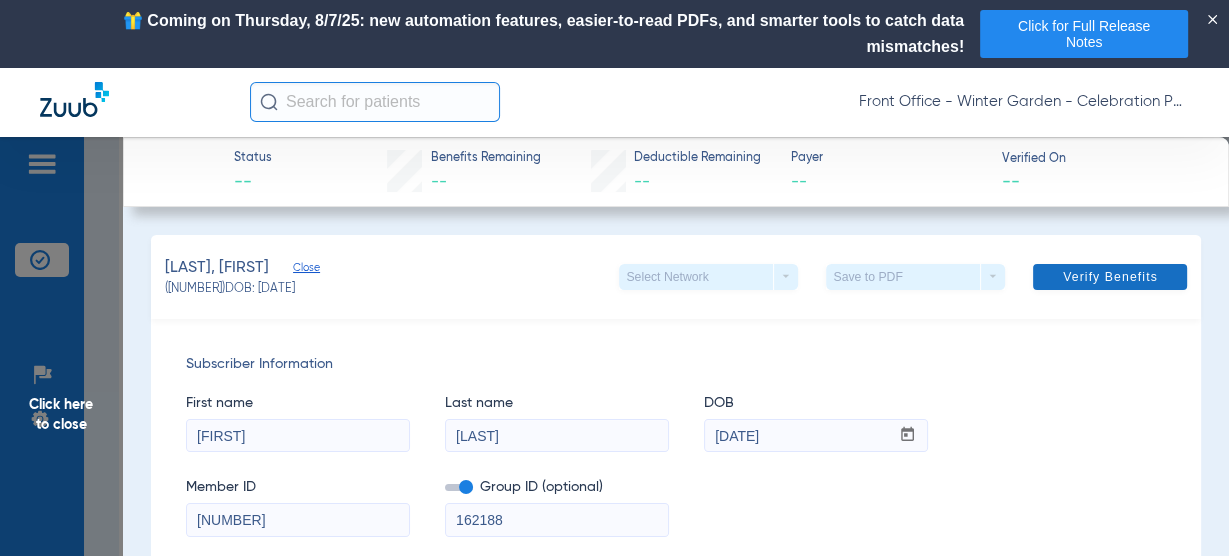 type on "[NUMBER]" 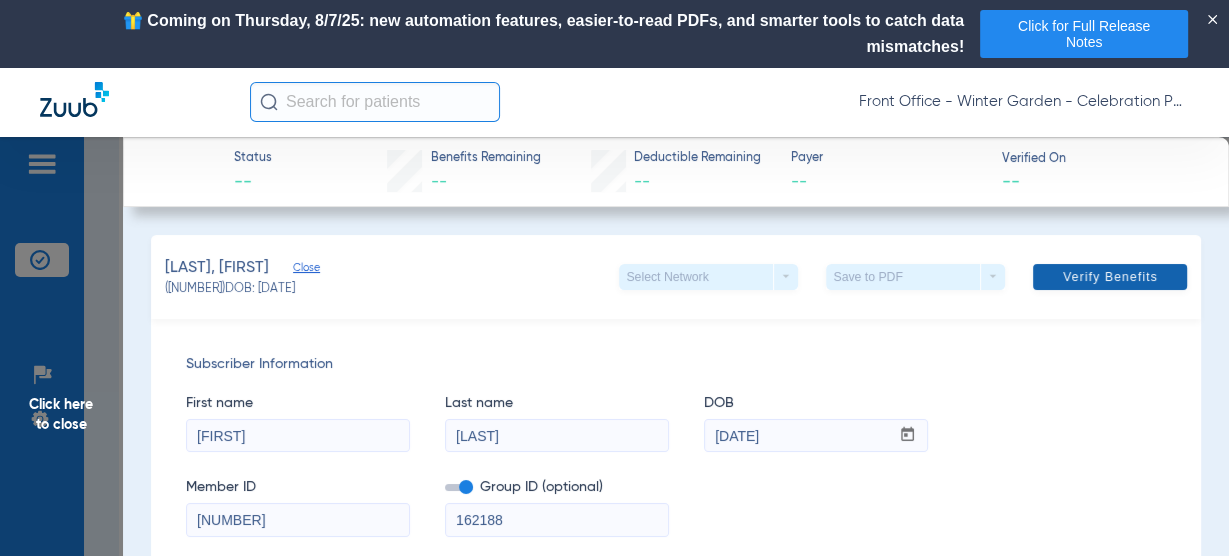 click 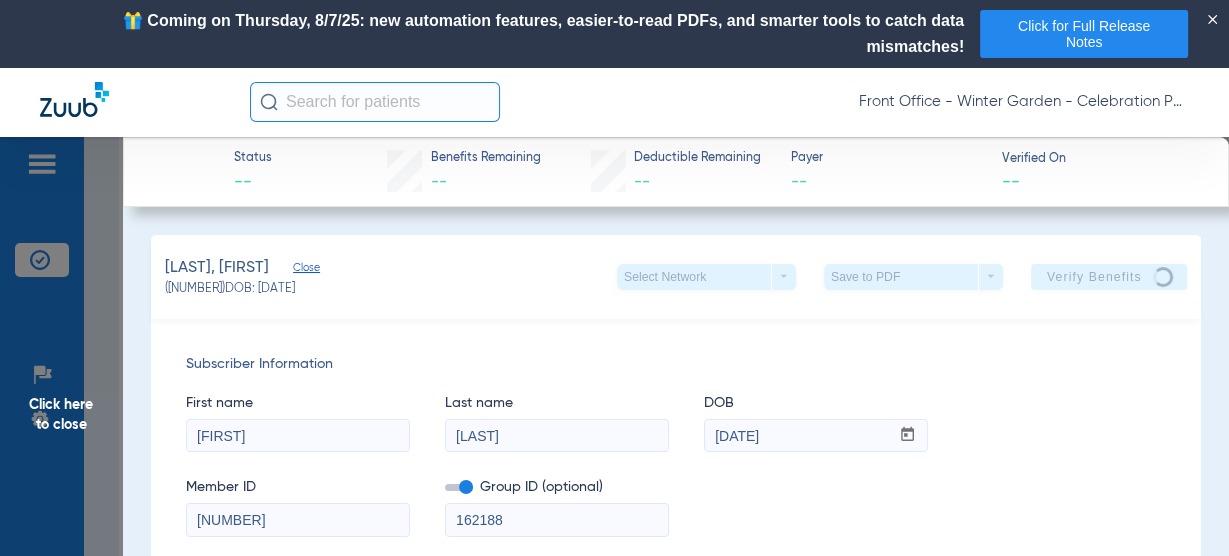 scroll, scrollTop: 250, scrollLeft: 0, axis: vertical 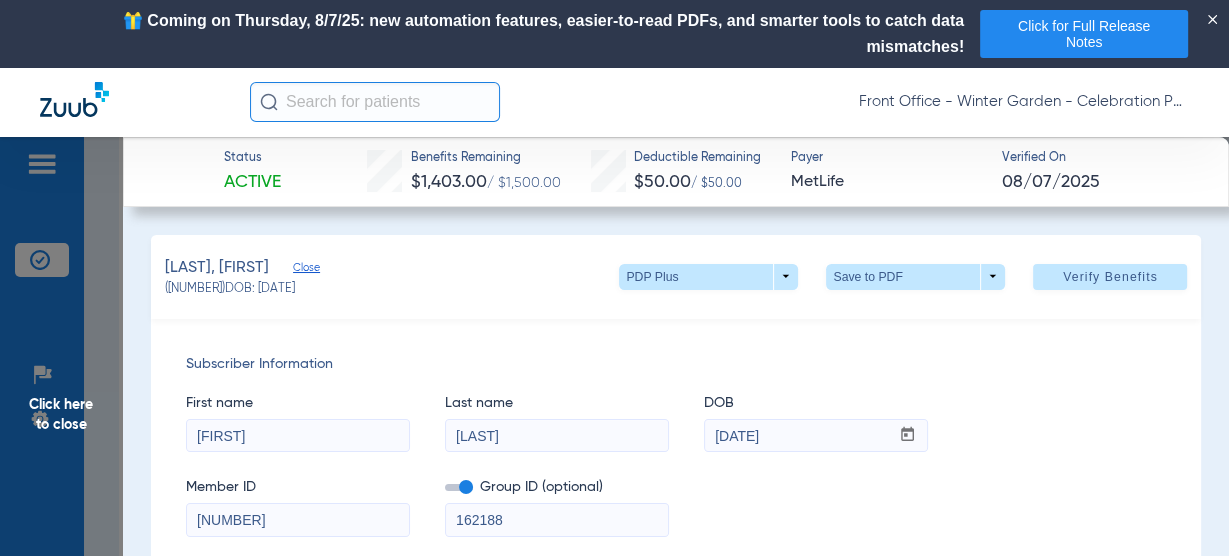 click on "Click here to close" 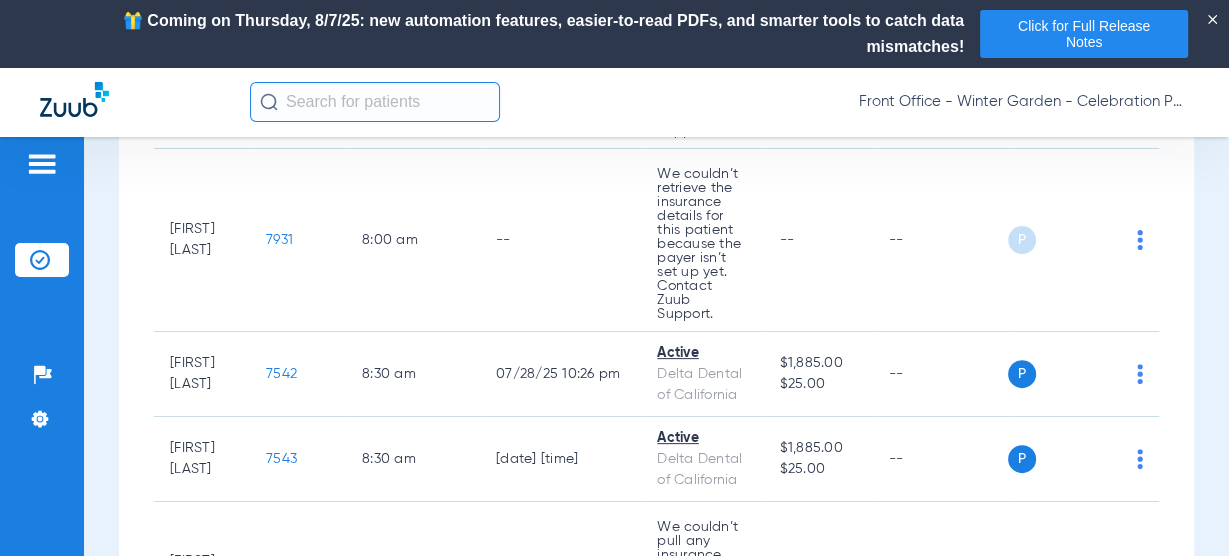 scroll, scrollTop: 650, scrollLeft: 0, axis: vertical 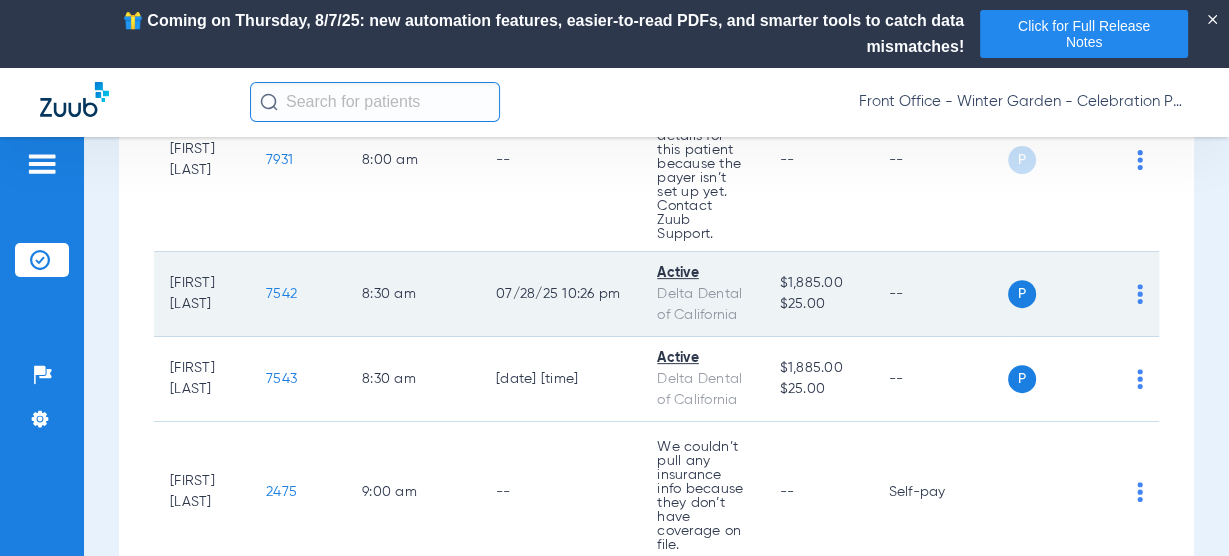 click on "7542" 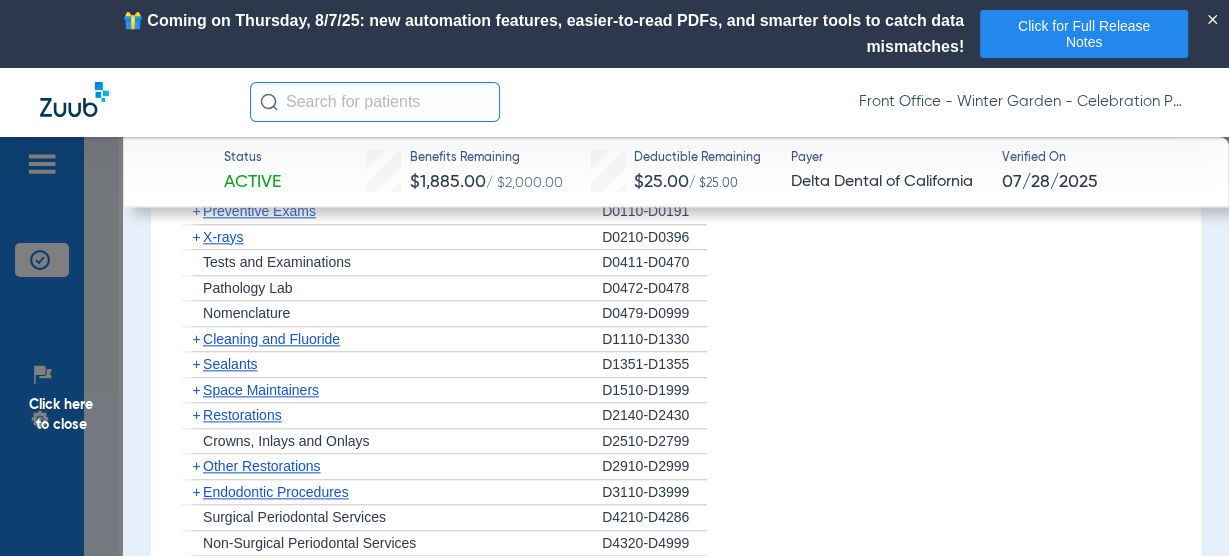 scroll, scrollTop: 1760, scrollLeft: 0, axis: vertical 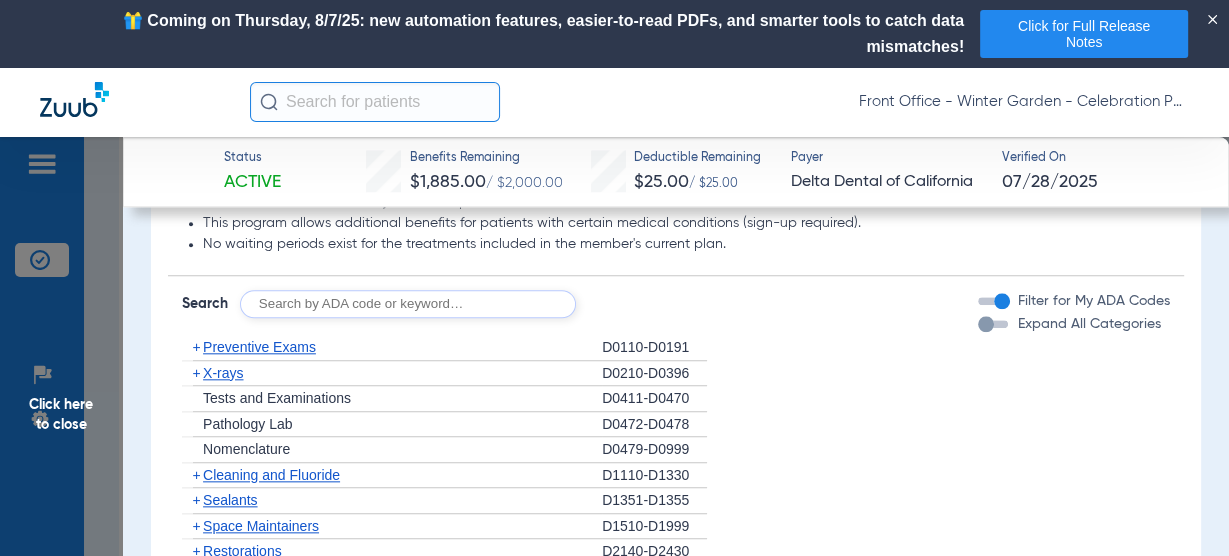 drag, startPoint x: 266, startPoint y: 355, endPoint x: 272, endPoint y: 331, distance: 24.738634 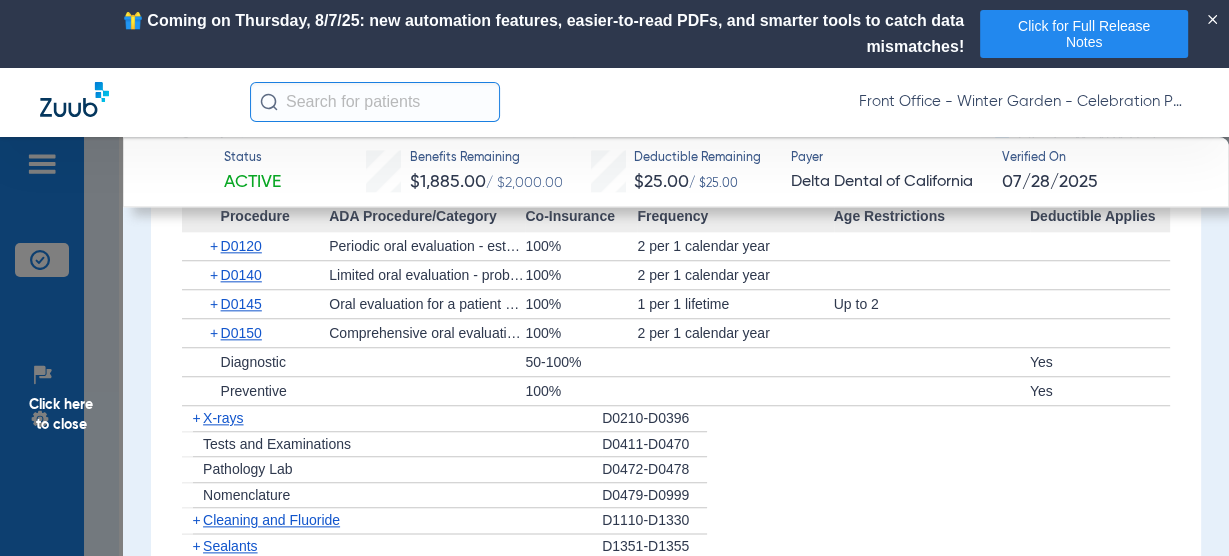 scroll, scrollTop: 1840, scrollLeft: 0, axis: vertical 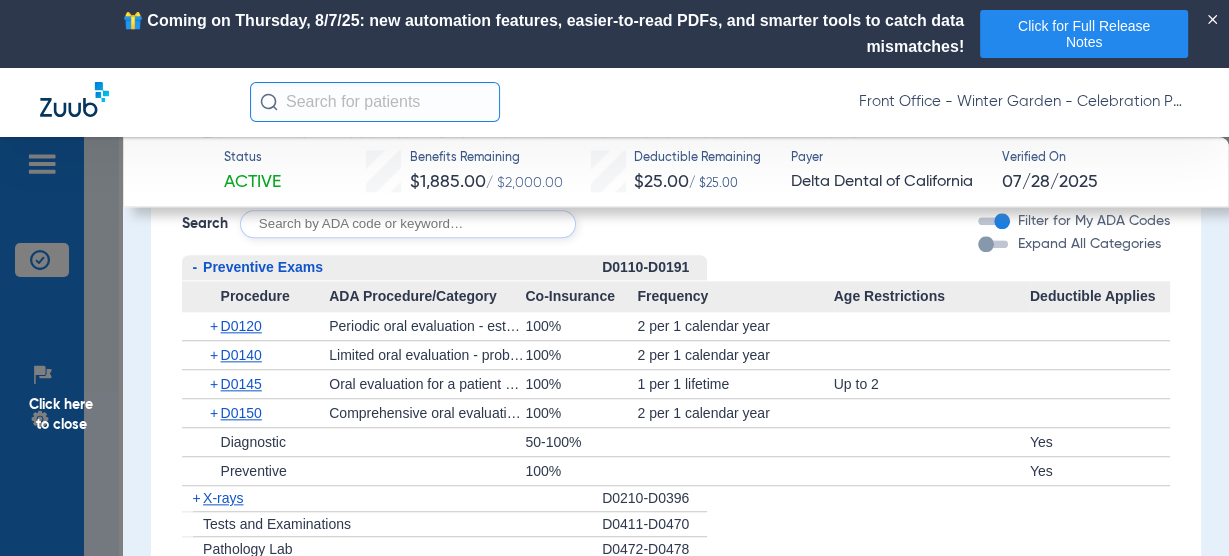 click on "Preventive Exams" 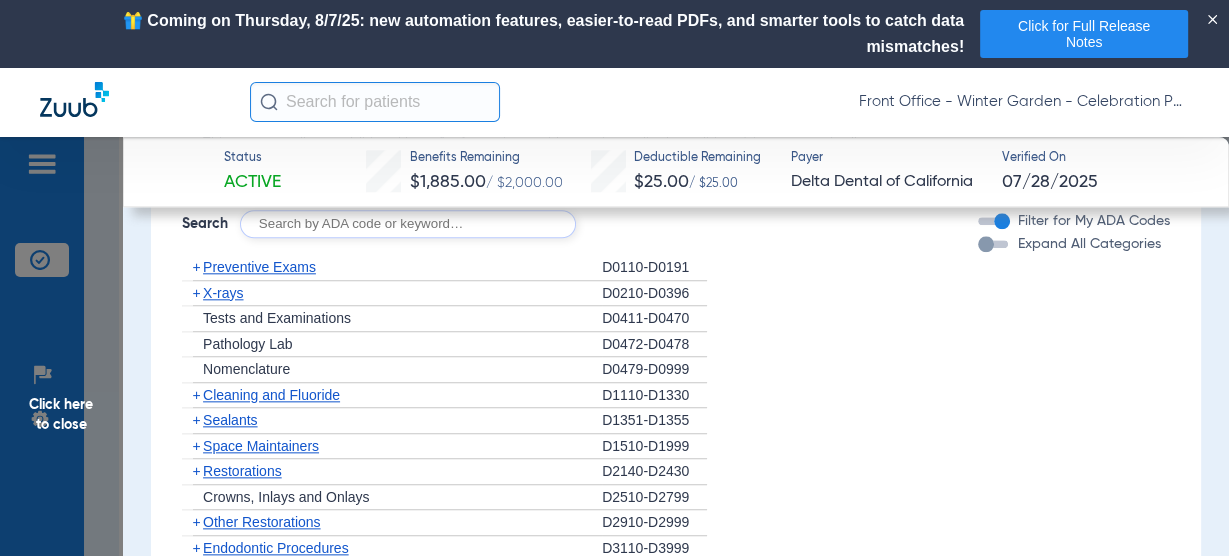 click on "Preventive Exams" 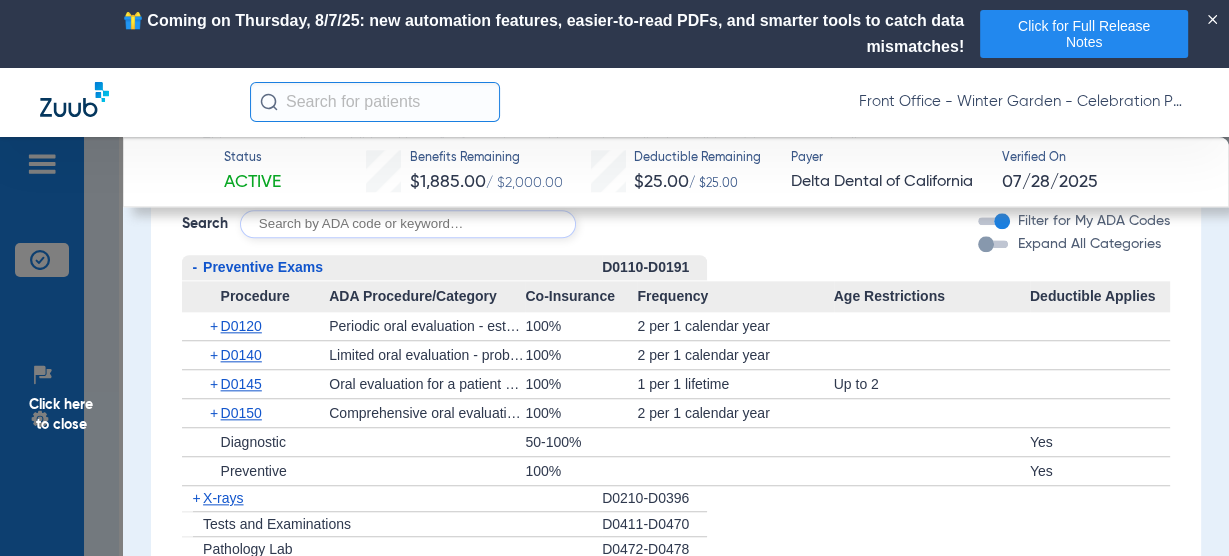 click on "Preventive Exams" 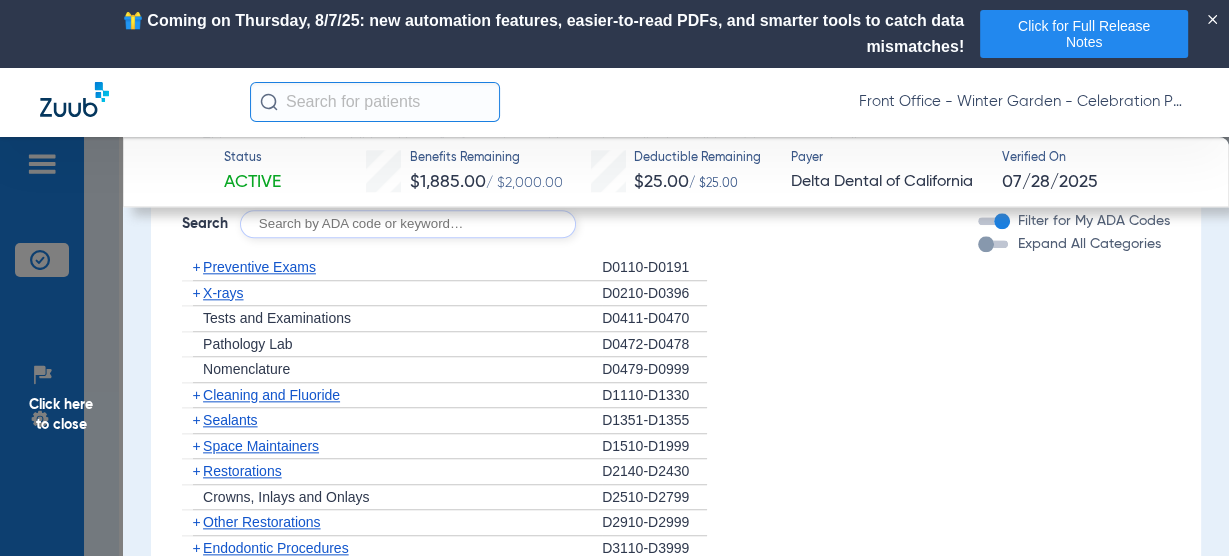 click on "X-rays" 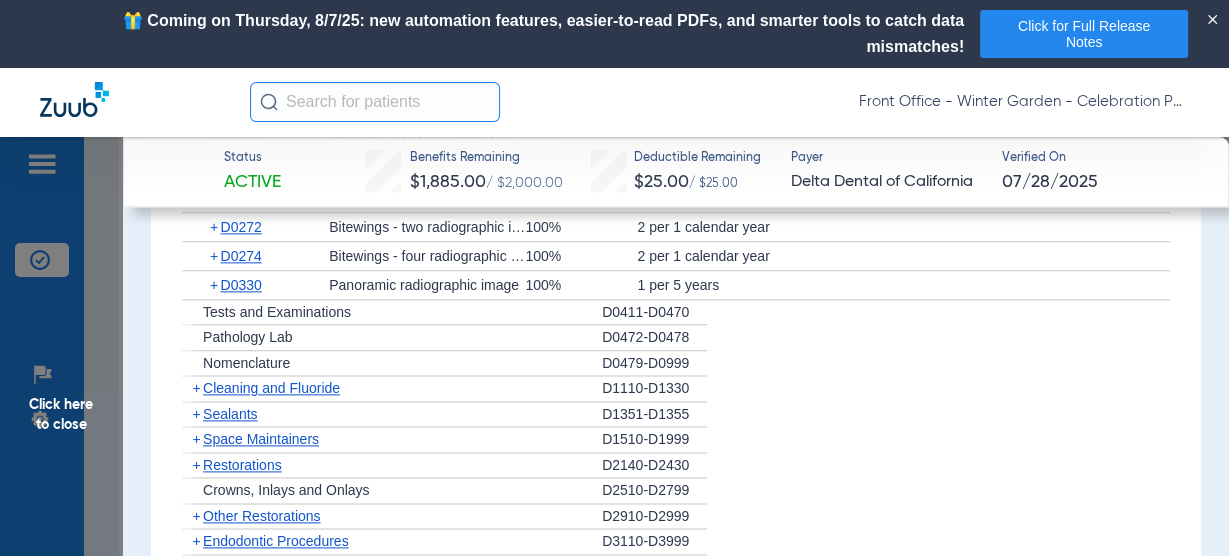 scroll, scrollTop: 1920, scrollLeft: 0, axis: vertical 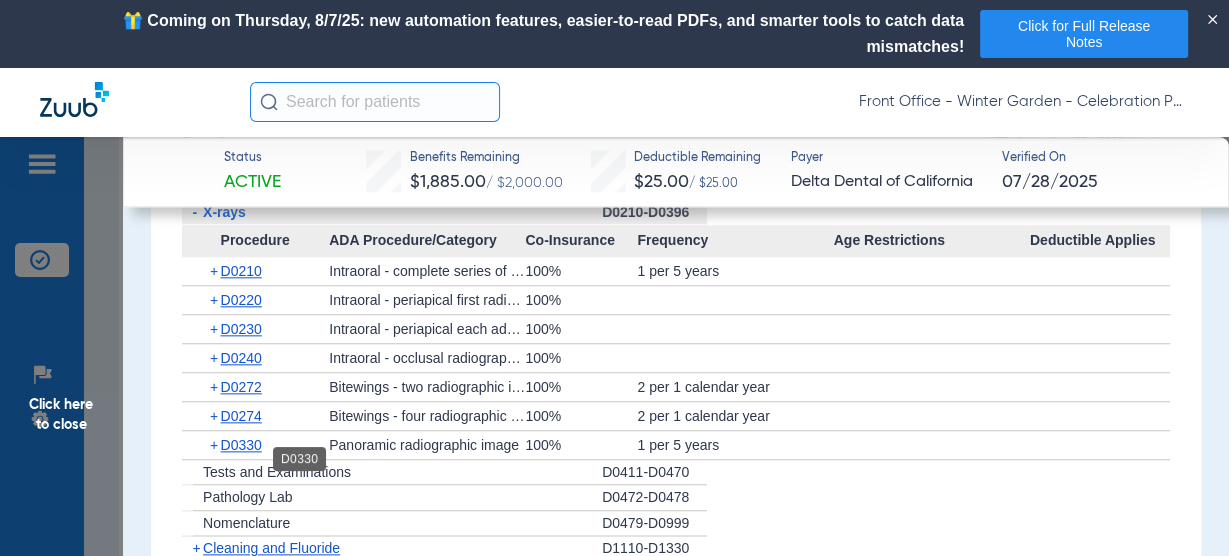 drag, startPoint x: 248, startPoint y: 454, endPoint x: 309, endPoint y: 422, distance: 68.88396 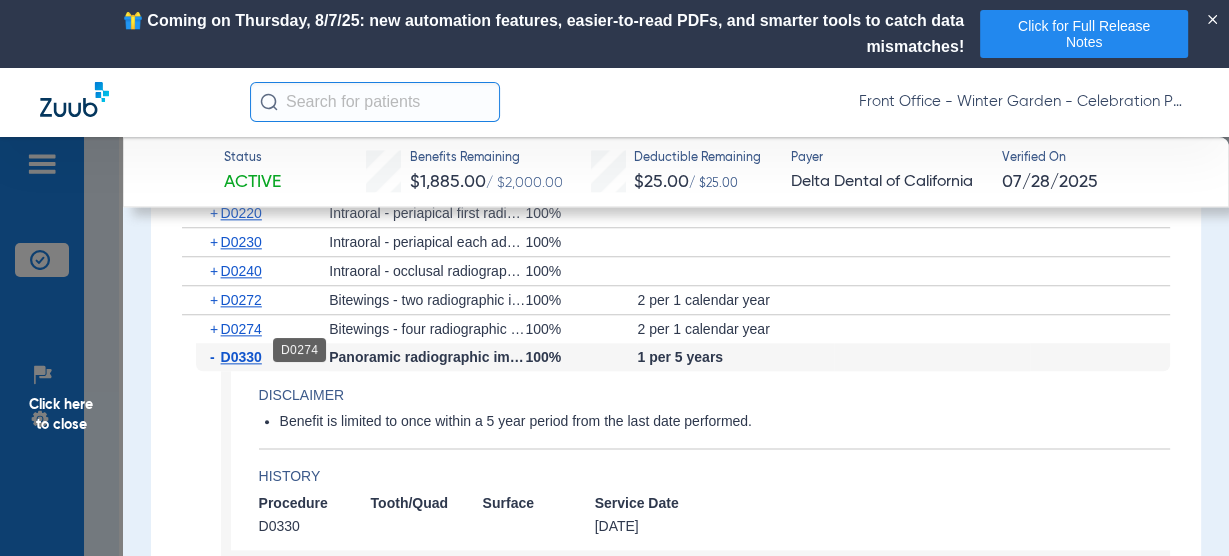 scroll, scrollTop: 2000, scrollLeft: 0, axis: vertical 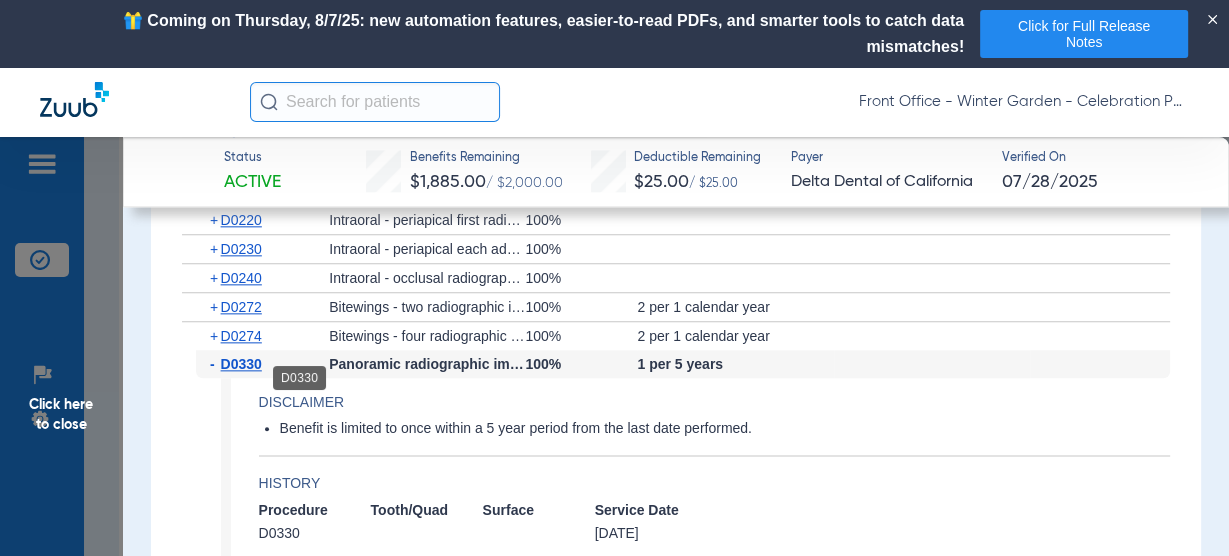 click on "D0330" 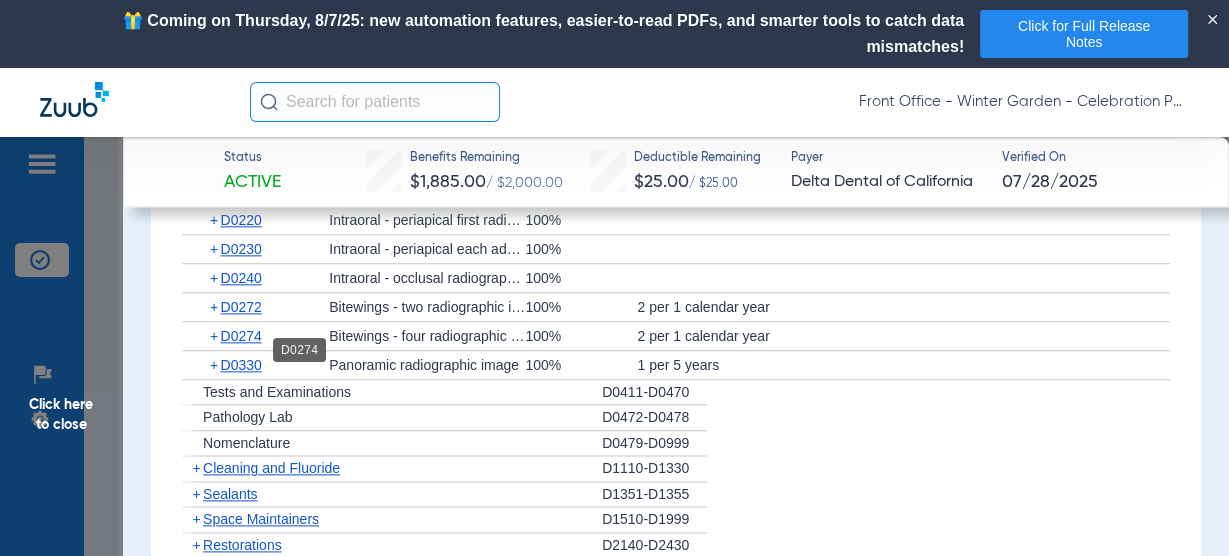 click on "D0274" 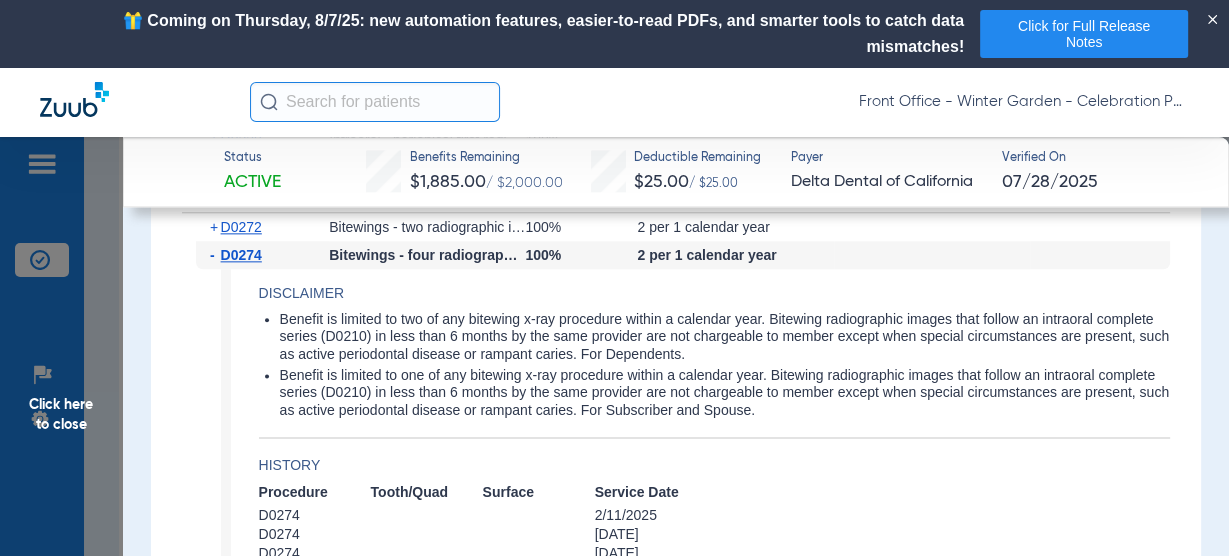 scroll, scrollTop: 2000, scrollLeft: 0, axis: vertical 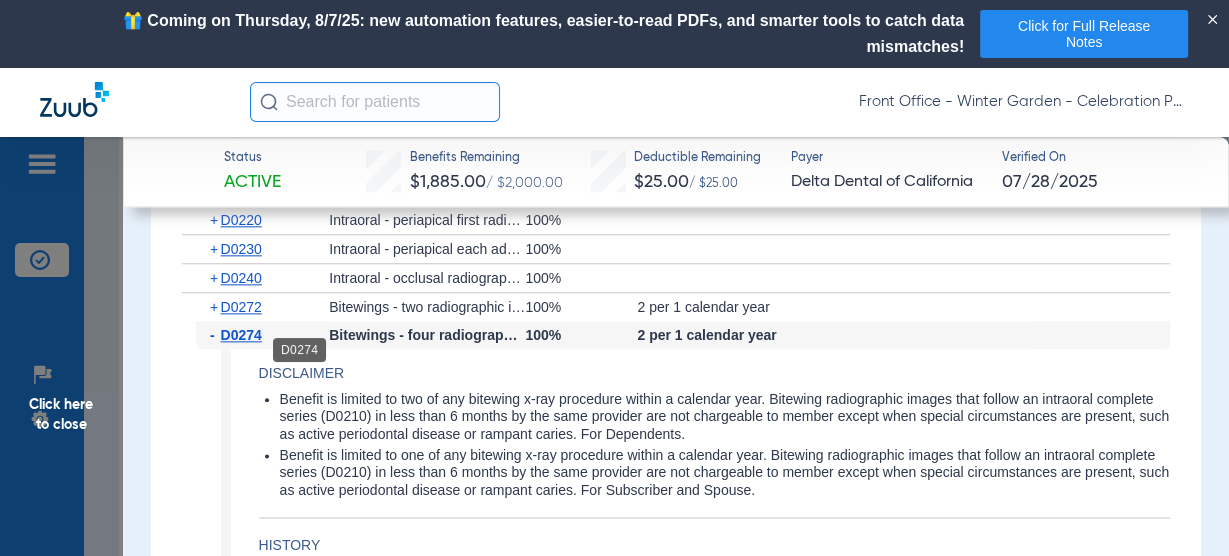 click on "D0274" 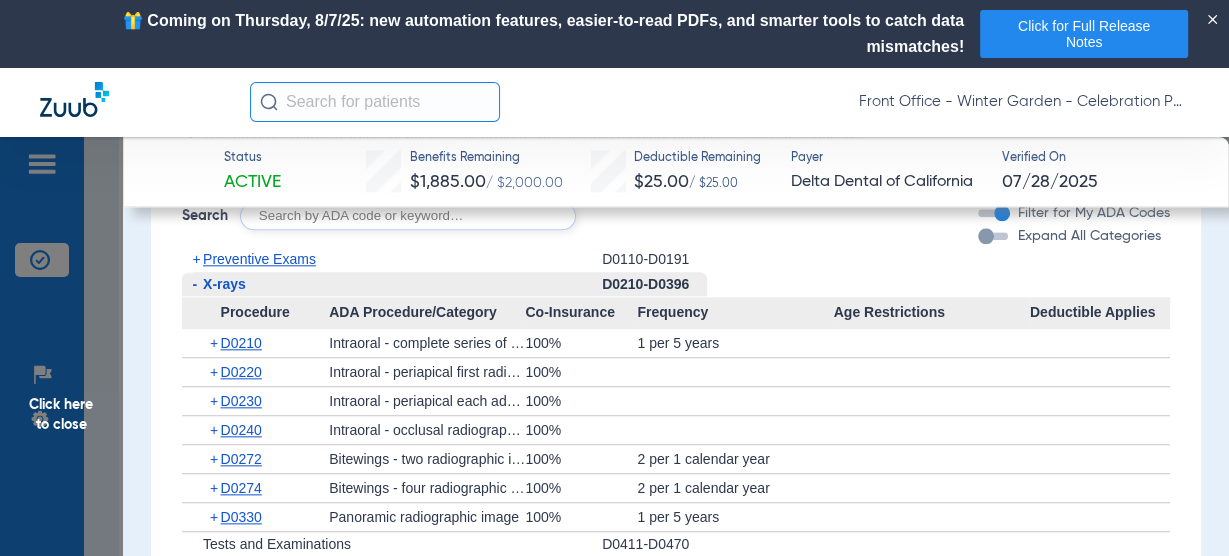 scroll, scrollTop: 1840, scrollLeft: 0, axis: vertical 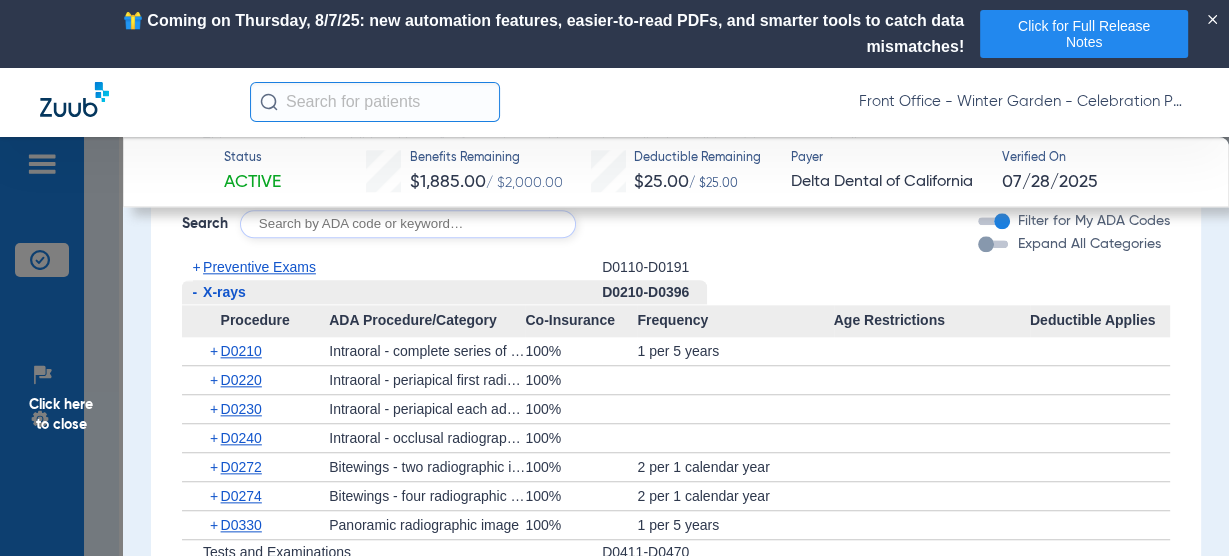 click on "-   X-rays" 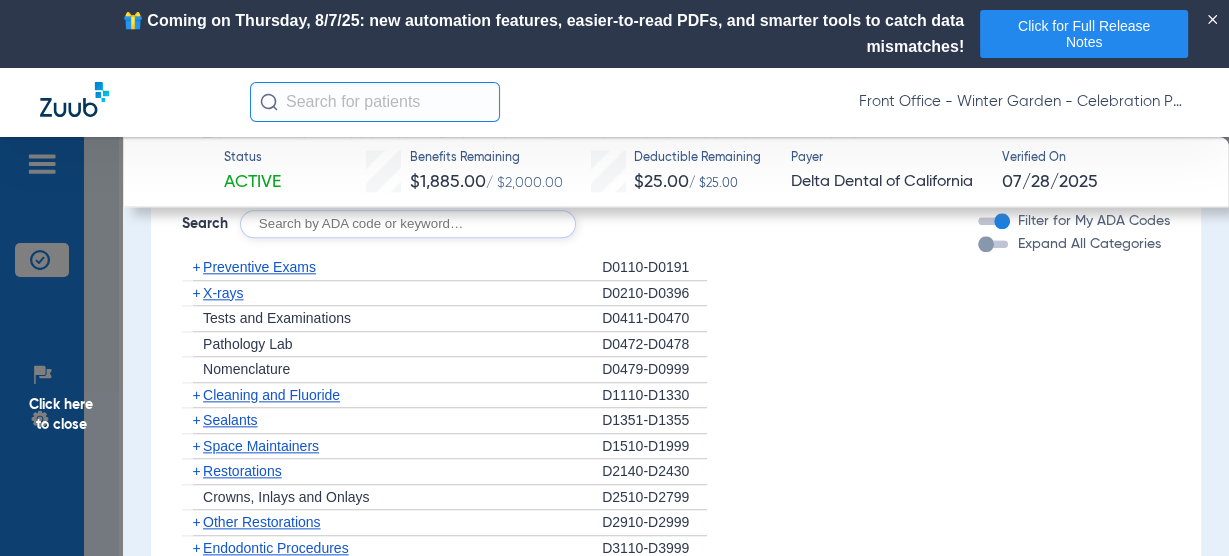click on "+   X-rays" 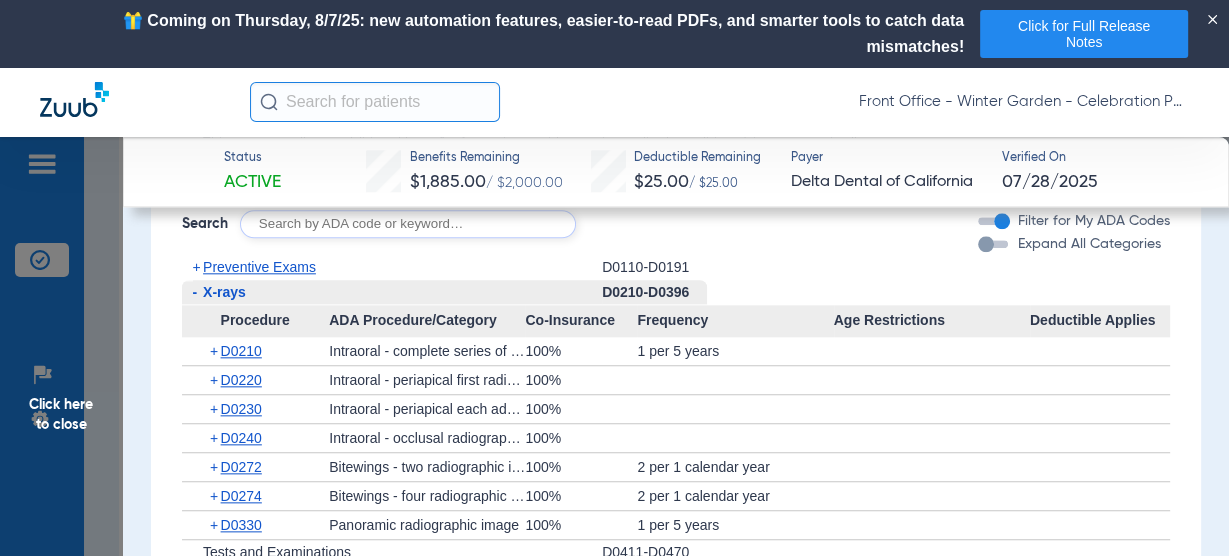 click on "-   X-rays" 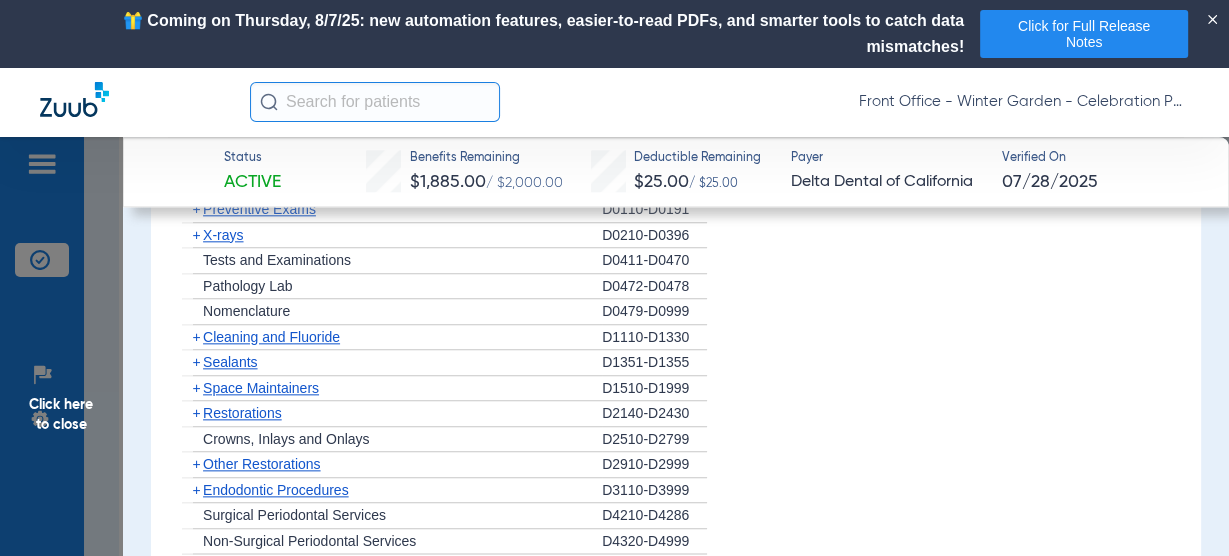 scroll, scrollTop: 1920, scrollLeft: 0, axis: vertical 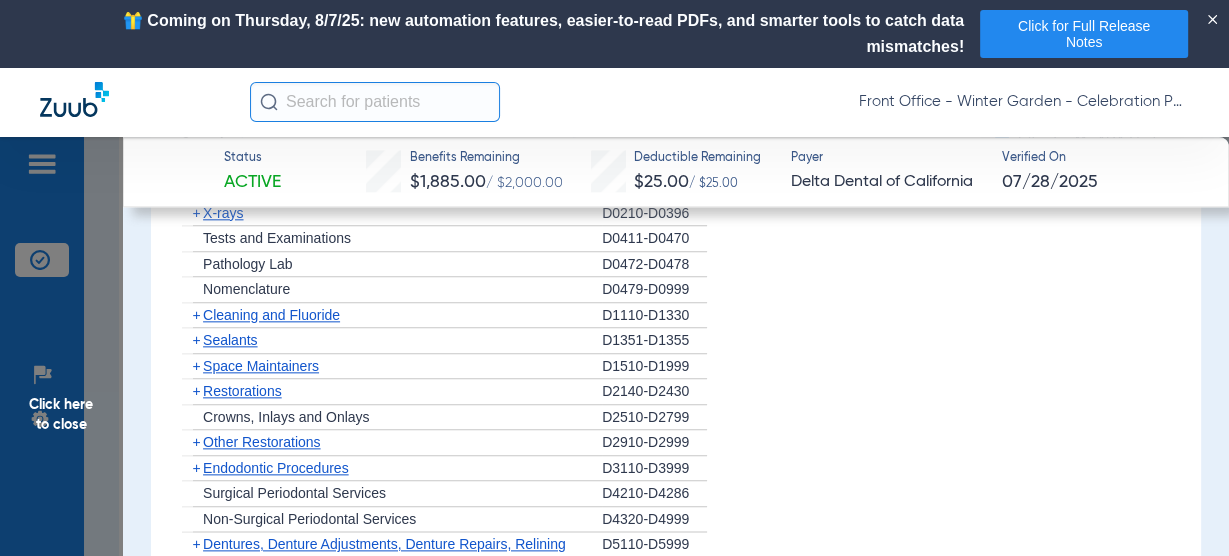 click on "+   Sealants" 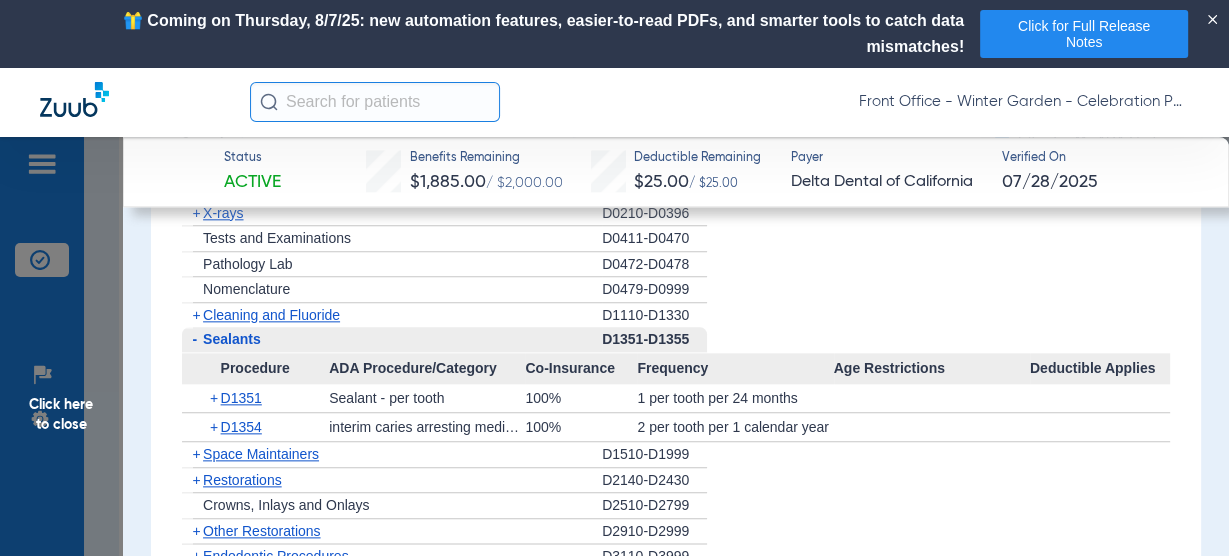 click on "Cleaning and Fluoride" 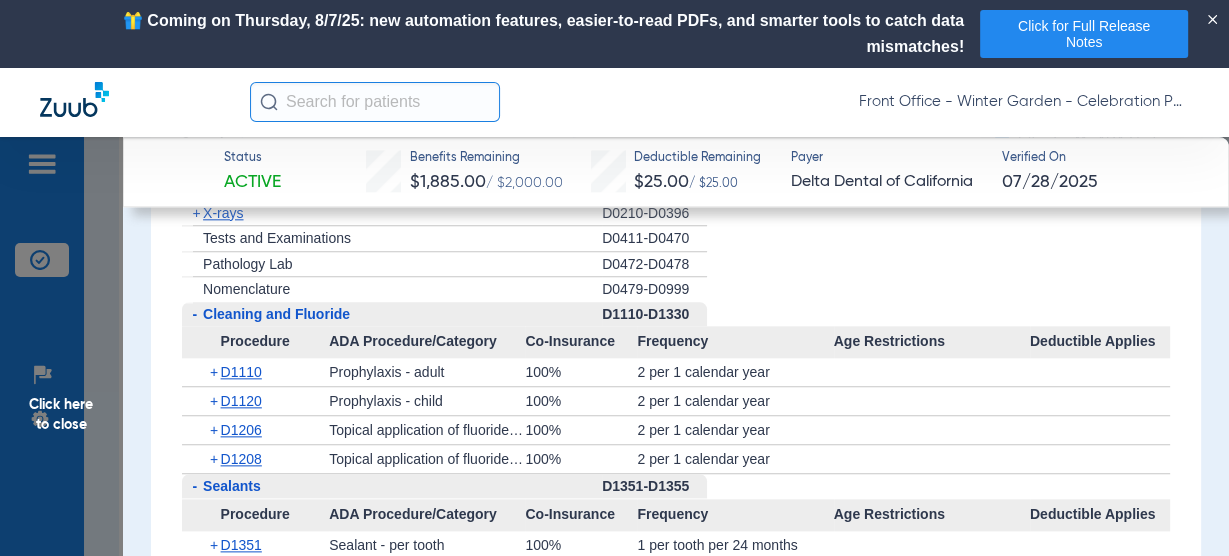 click on "Cleaning and Fluoride" 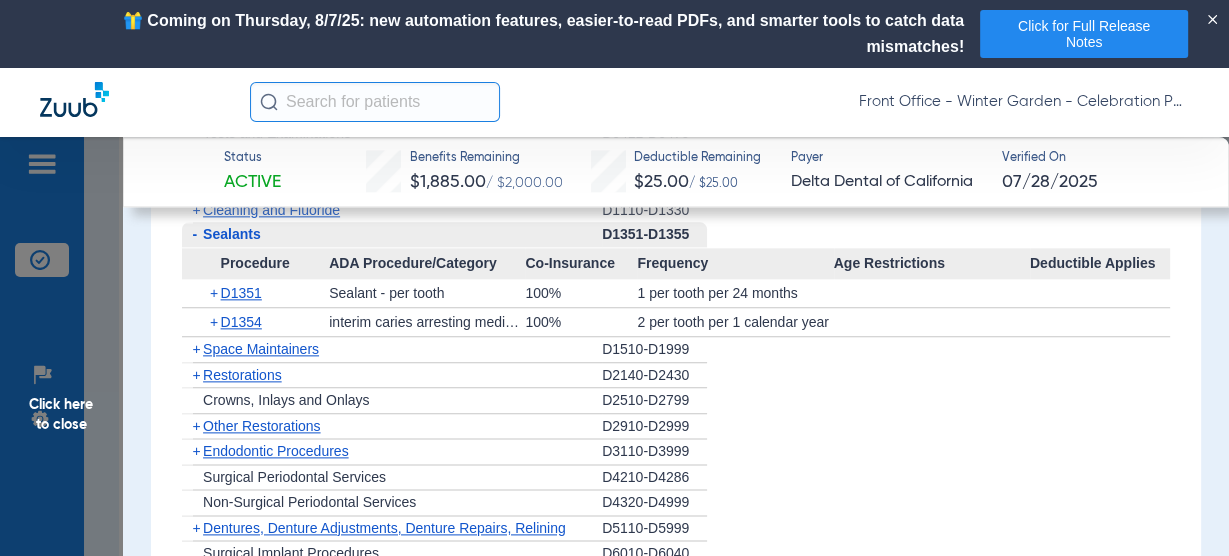 scroll, scrollTop: 2000, scrollLeft: 0, axis: vertical 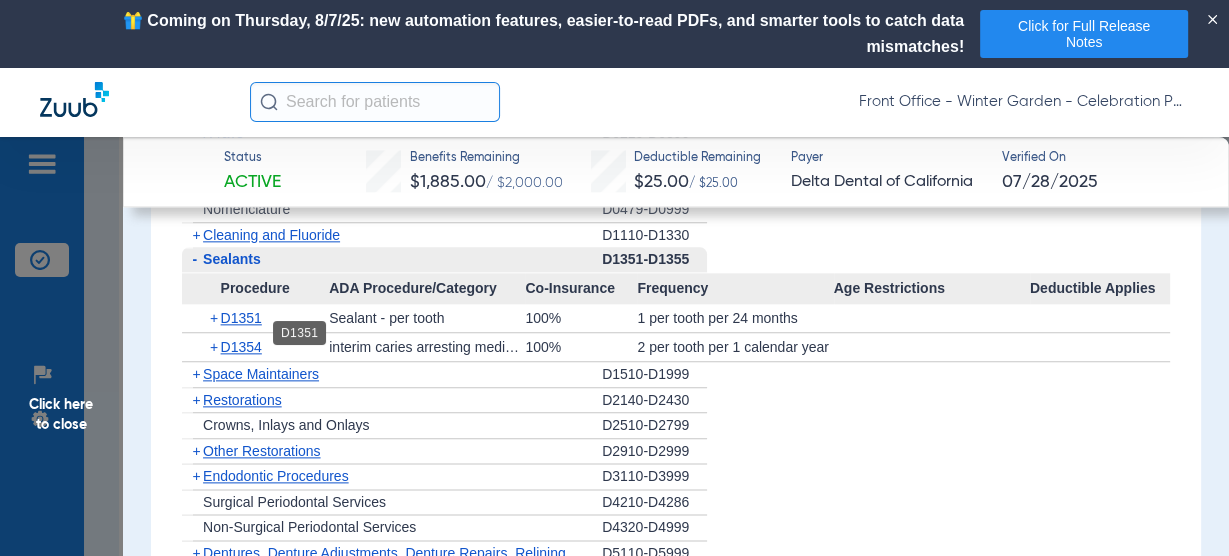 click on "D1351" 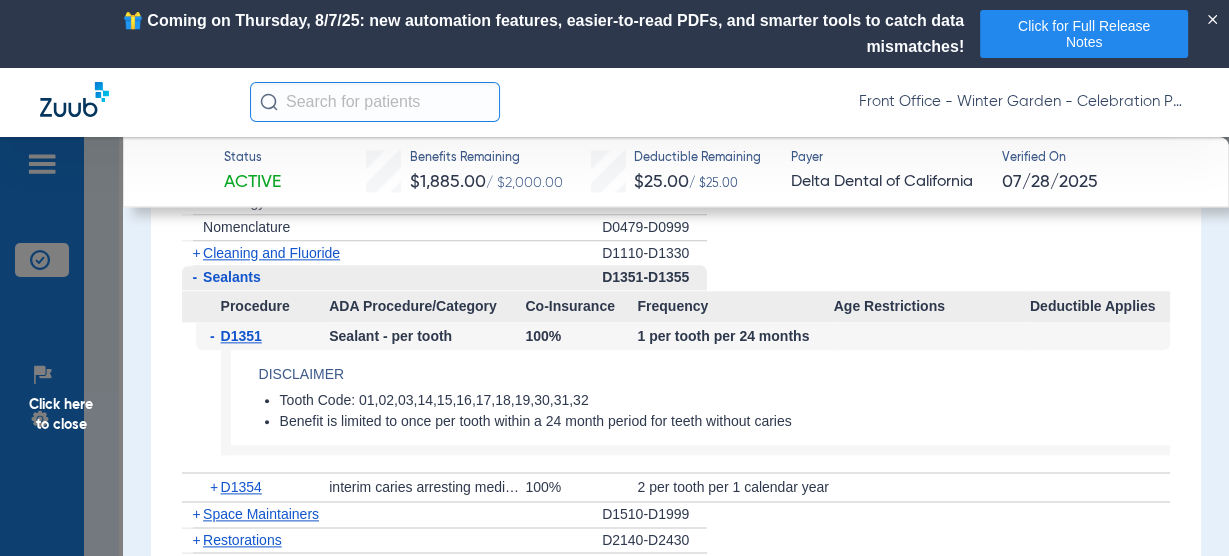 scroll, scrollTop: 2000, scrollLeft: 0, axis: vertical 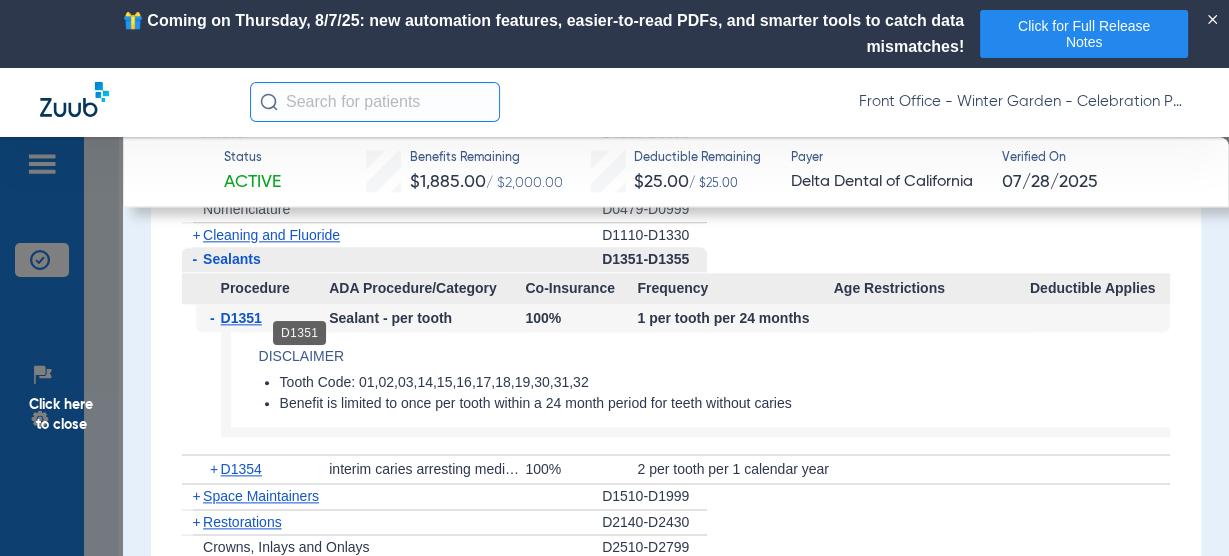 click on "D1351" 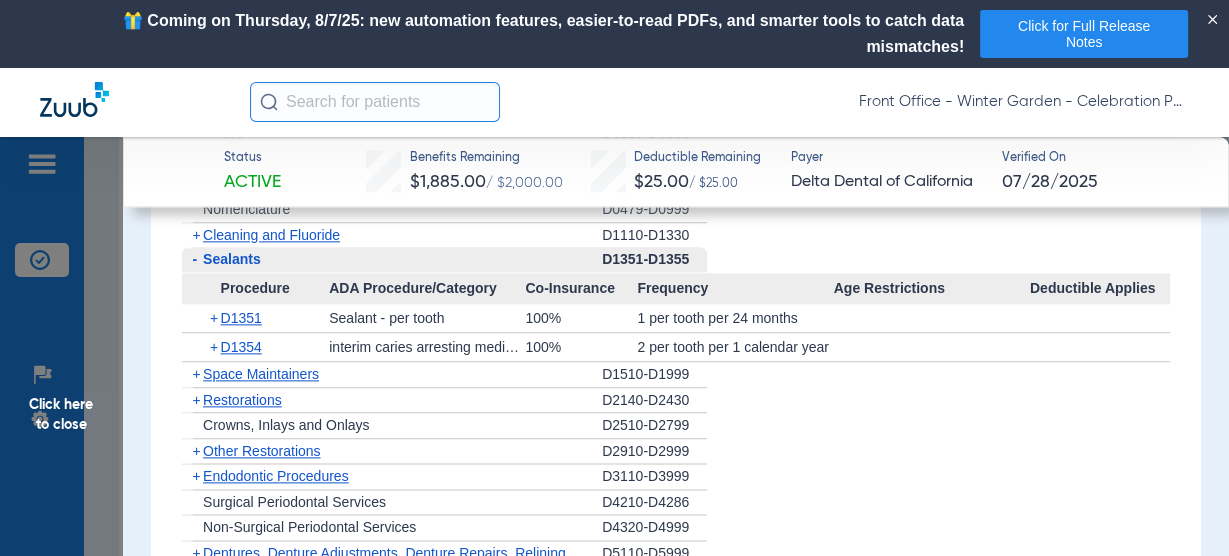click on "Cleaning and Fluoride" 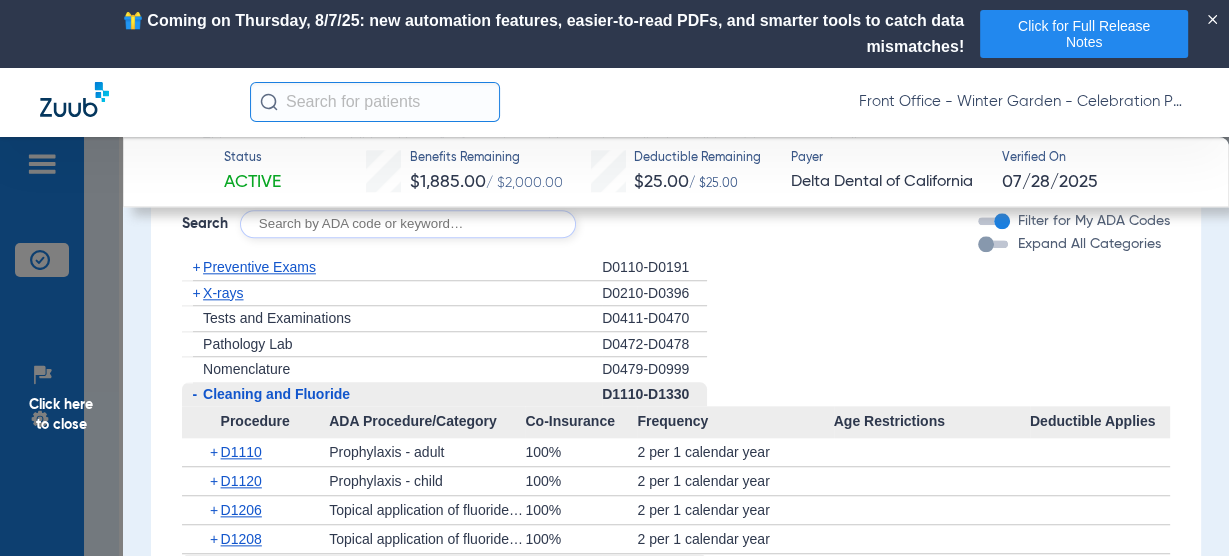 scroll, scrollTop: 1840, scrollLeft: 0, axis: vertical 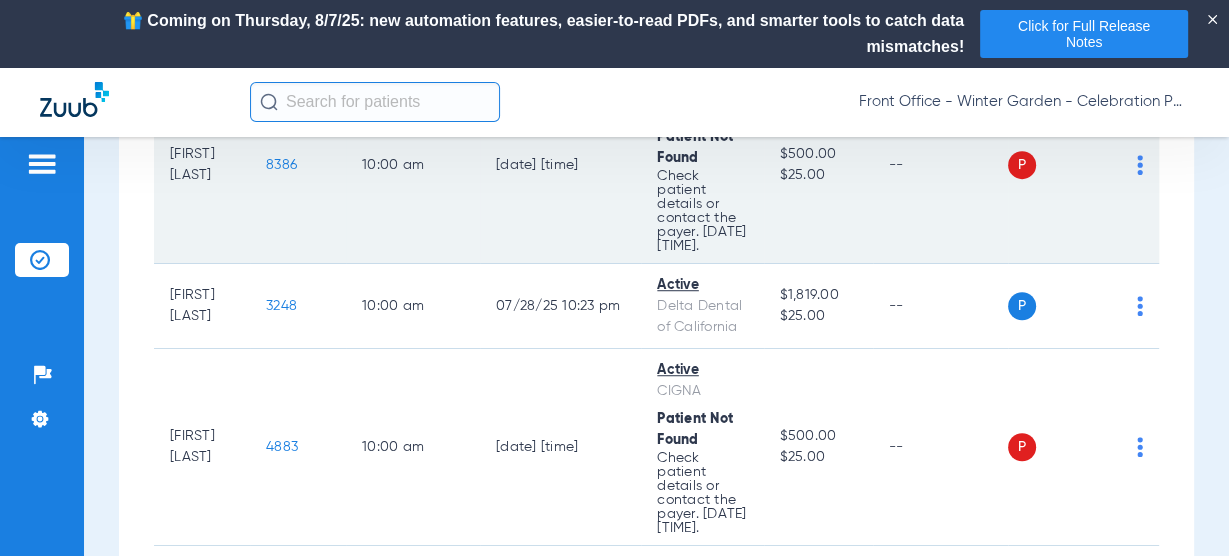 drag, startPoint x: 657, startPoint y: 266, endPoint x: 732, endPoint y: 350, distance: 112.60995 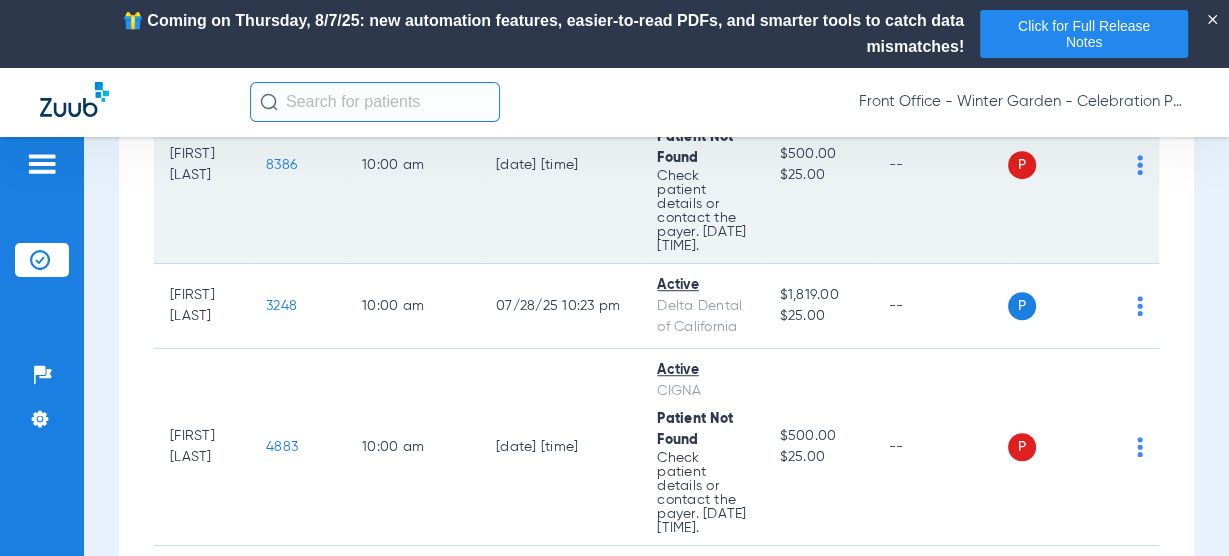 click on "Active   CIGNA  Patient Not Found Check patient details or contact the payer. 08/06/25 11:03 PM." 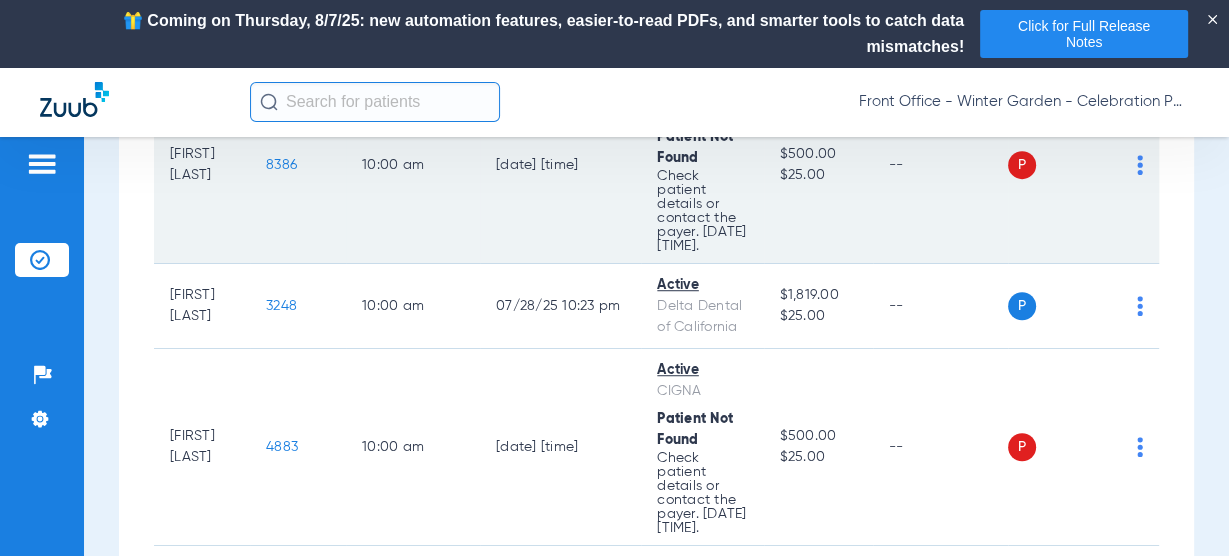 click on "8386" 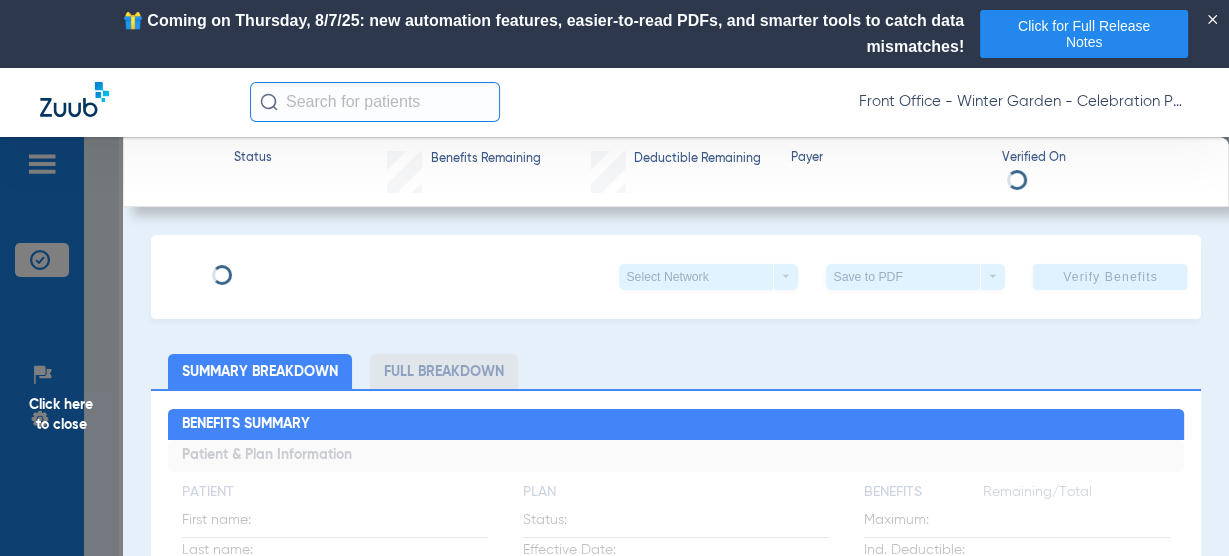 type on "Patrick" 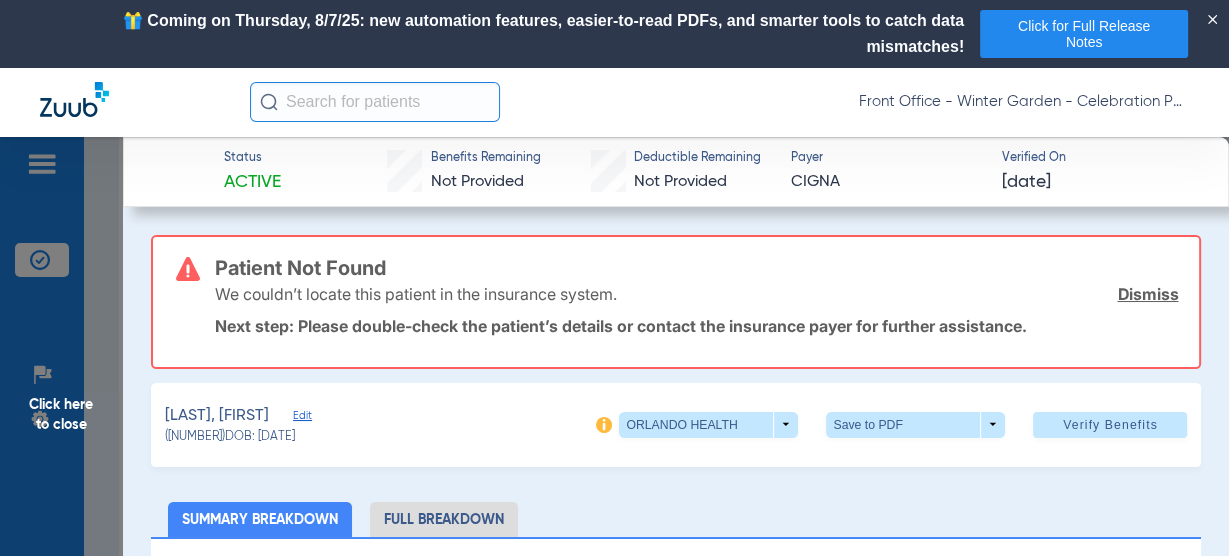 drag, startPoint x: 302, startPoint y: 415, endPoint x: 151, endPoint y: 420, distance: 151.08276 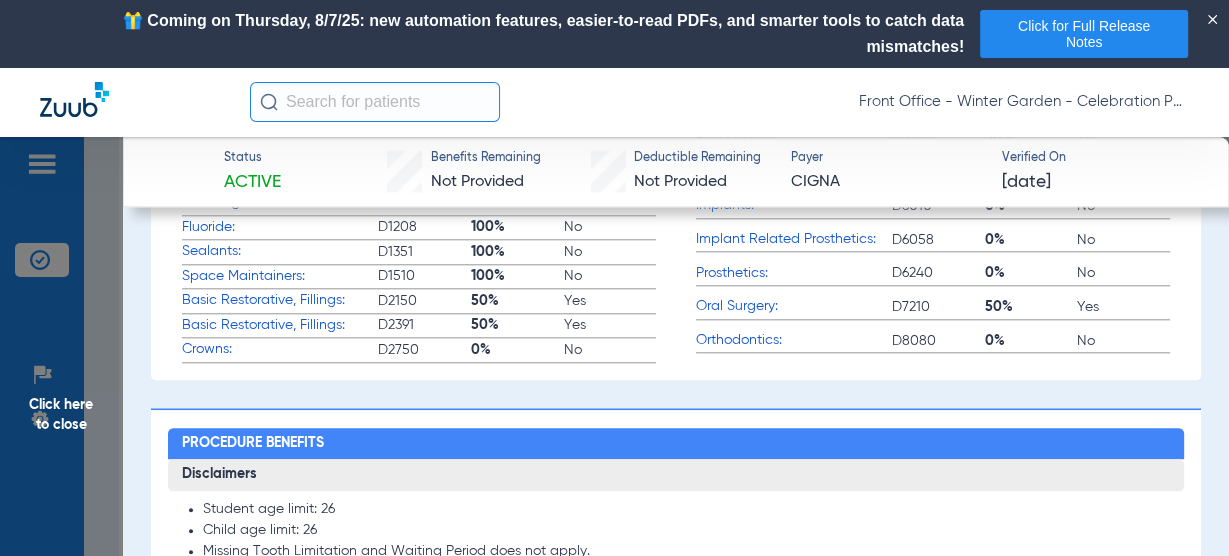 scroll, scrollTop: 2080, scrollLeft: 0, axis: vertical 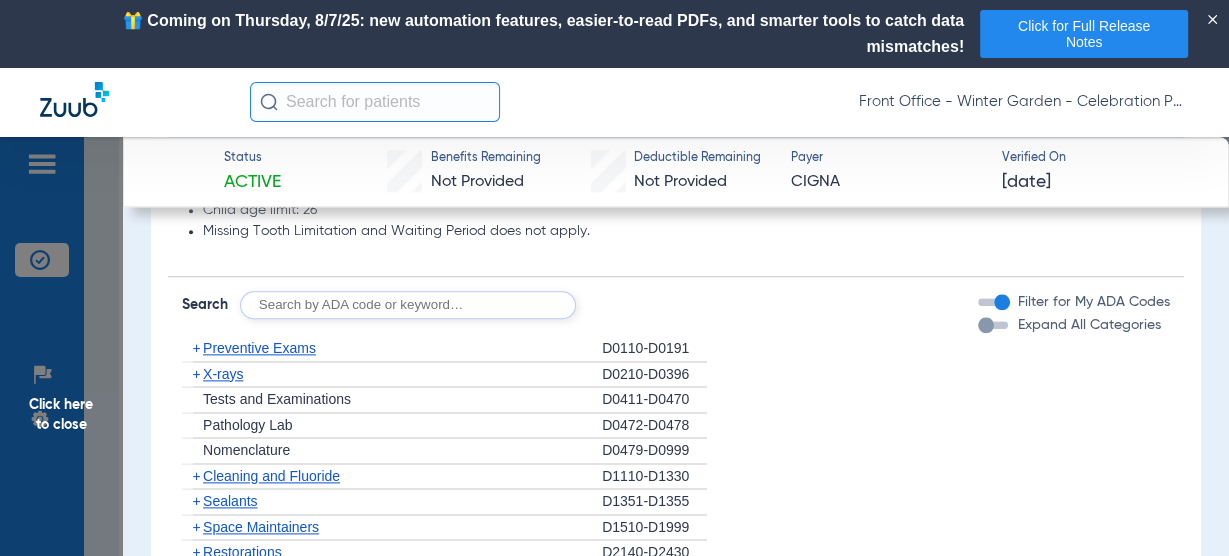 click on "+   X-rays" 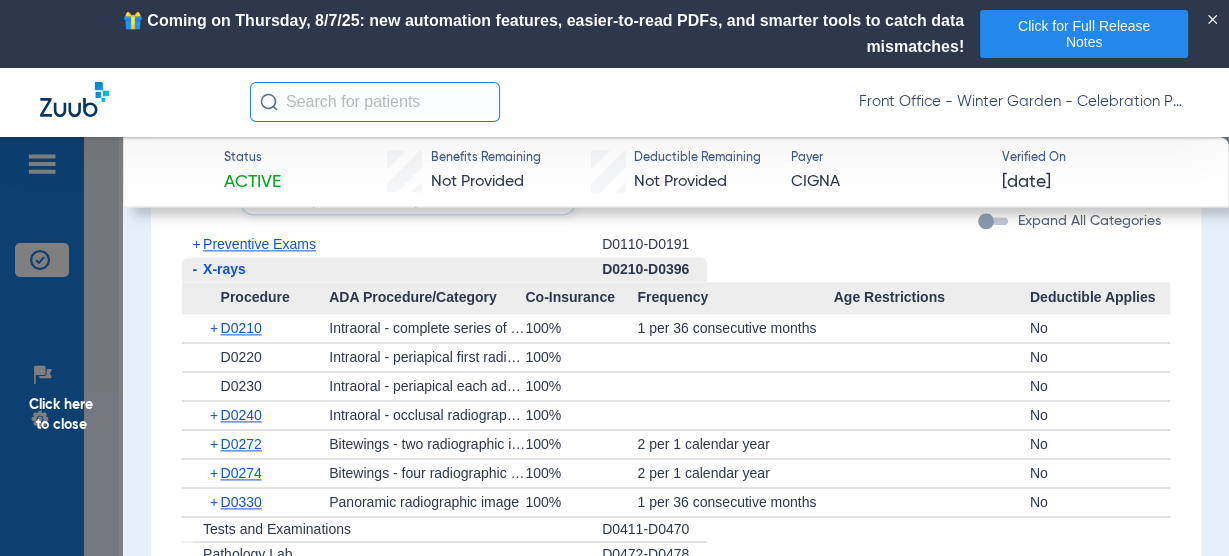 scroll, scrollTop: 2160, scrollLeft: 0, axis: vertical 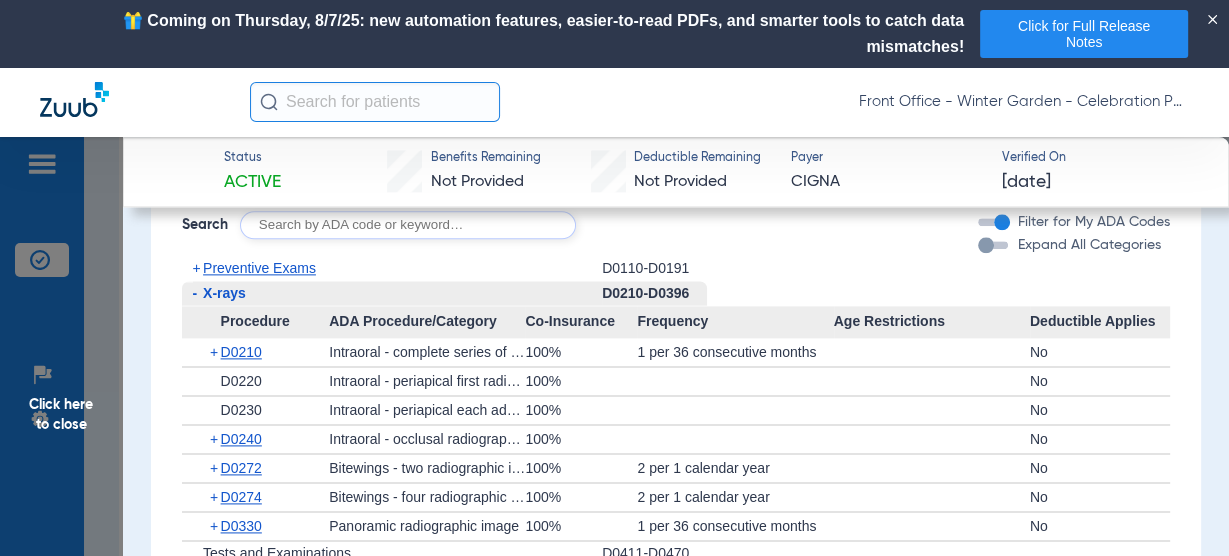 click on "X-rays" 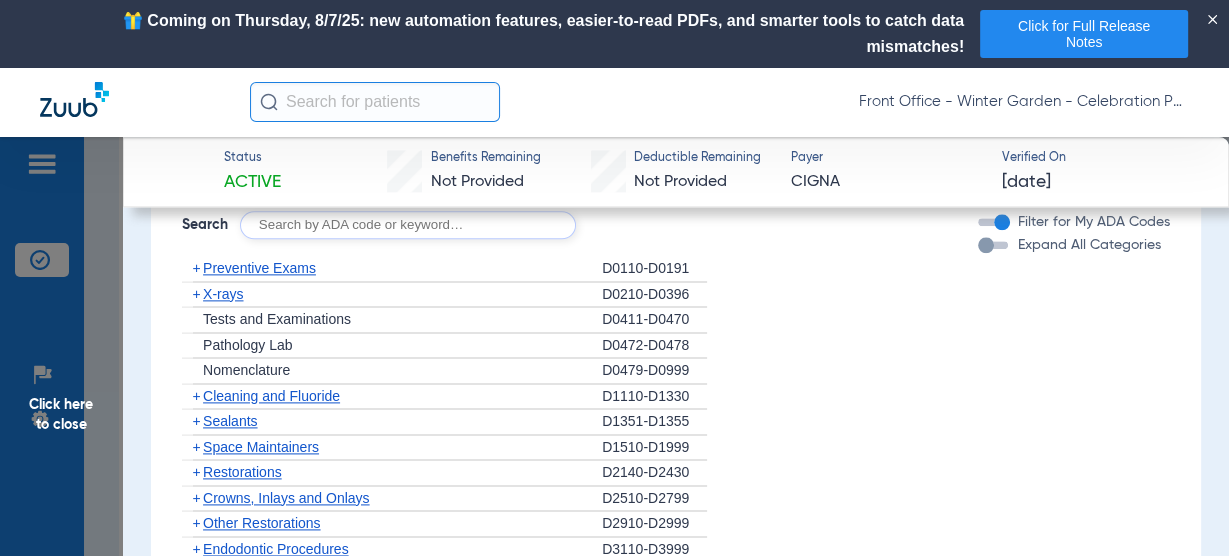 click on "Click here to close" 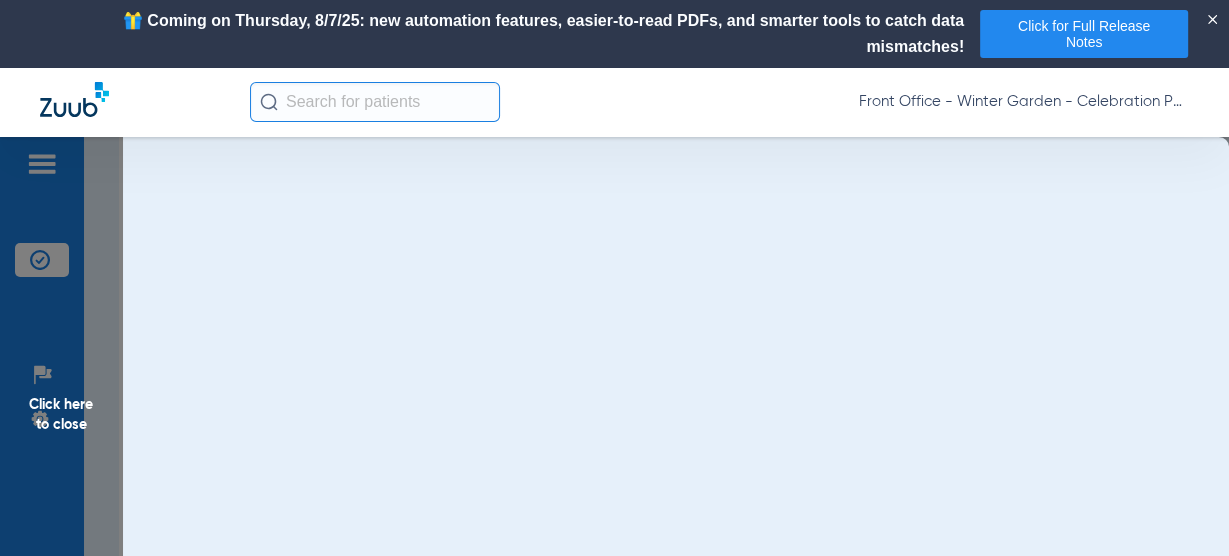 scroll, scrollTop: 0, scrollLeft: 0, axis: both 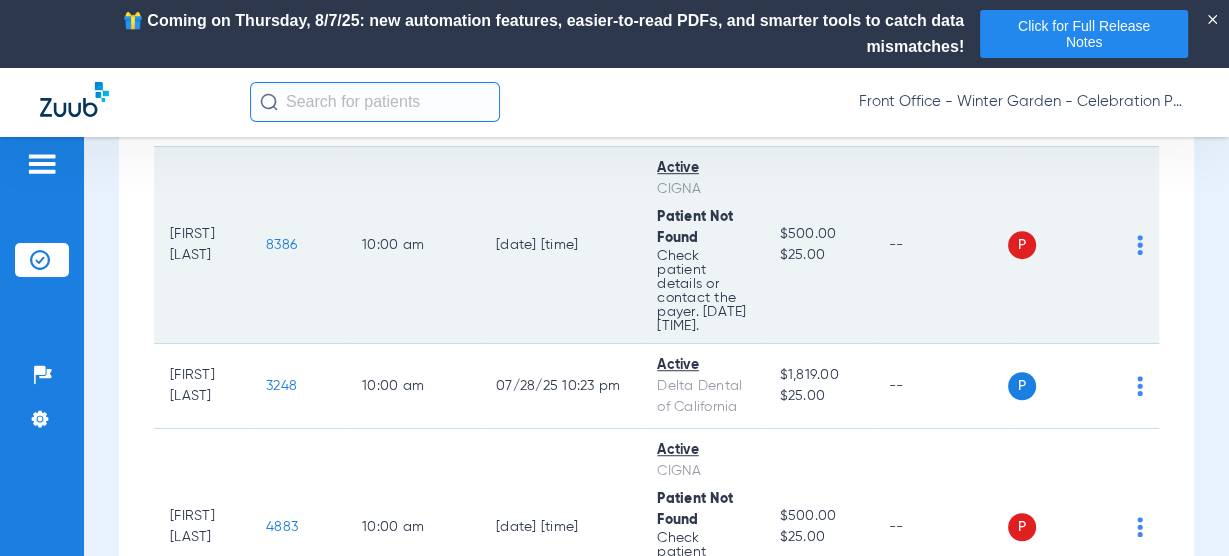 drag, startPoint x: 1027, startPoint y: 332, endPoint x: 960, endPoint y: 338, distance: 67.26812 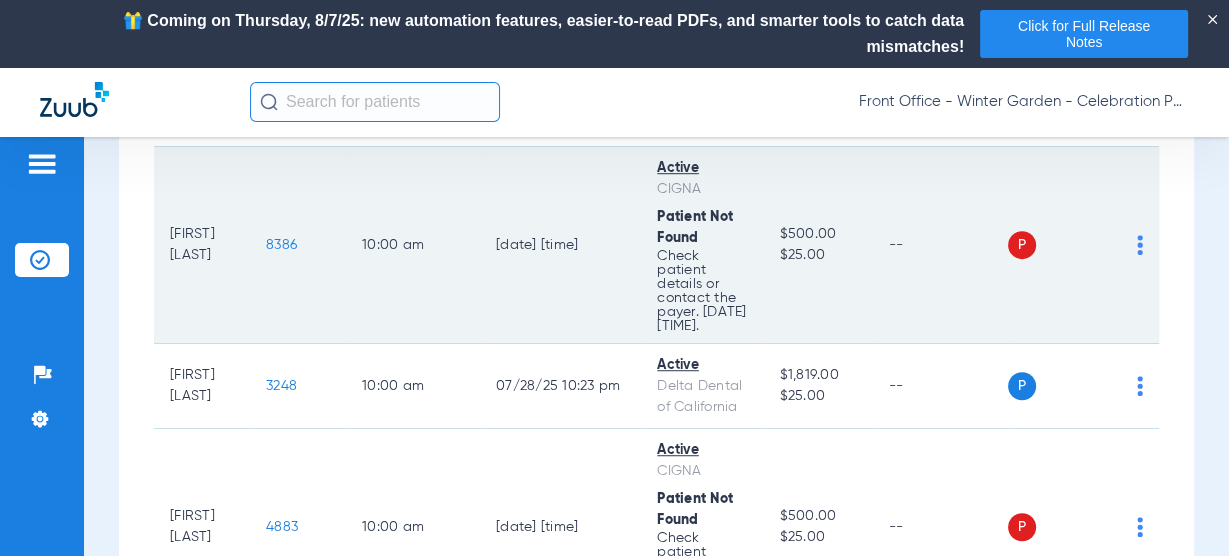 drag, startPoint x: 655, startPoint y: 332, endPoint x: 709, endPoint y: 407, distance: 92.417534 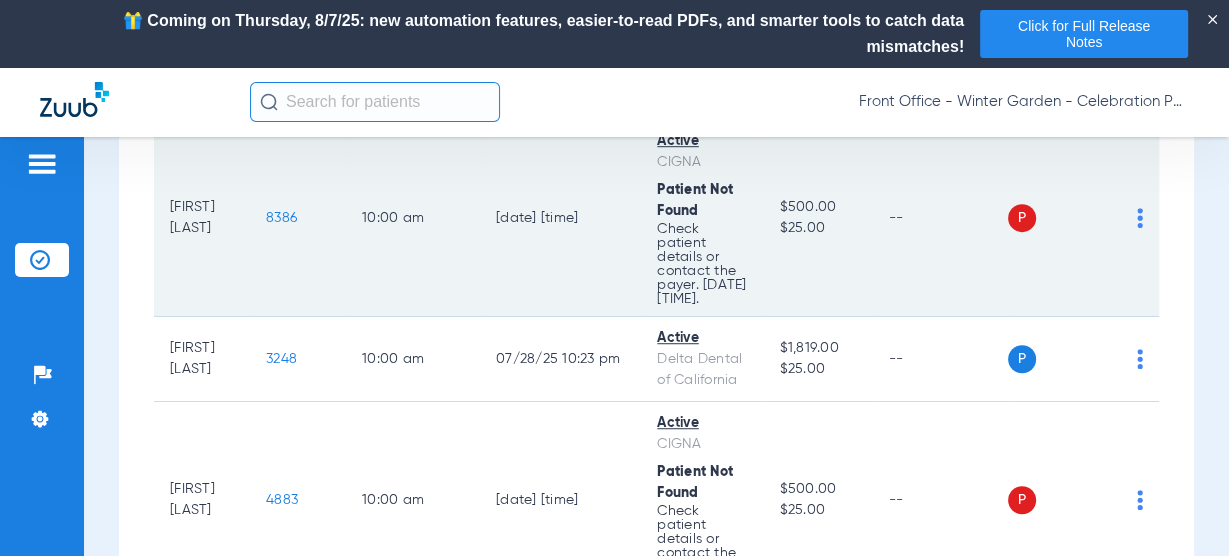 scroll, scrollTop: 1130, scrollLeft: 0, axis: vertical 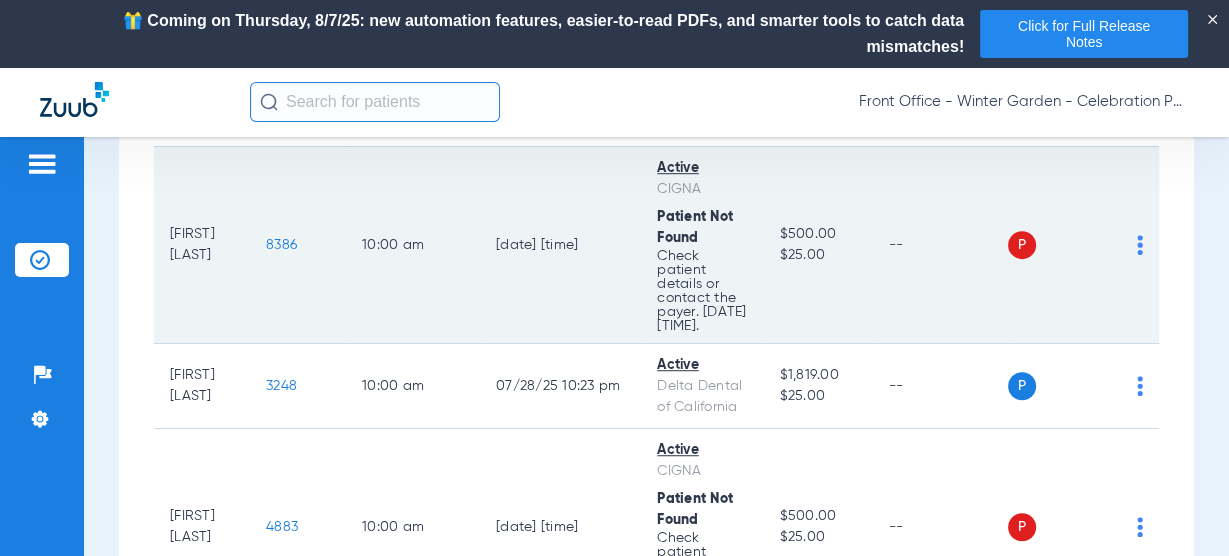 click on "8386" 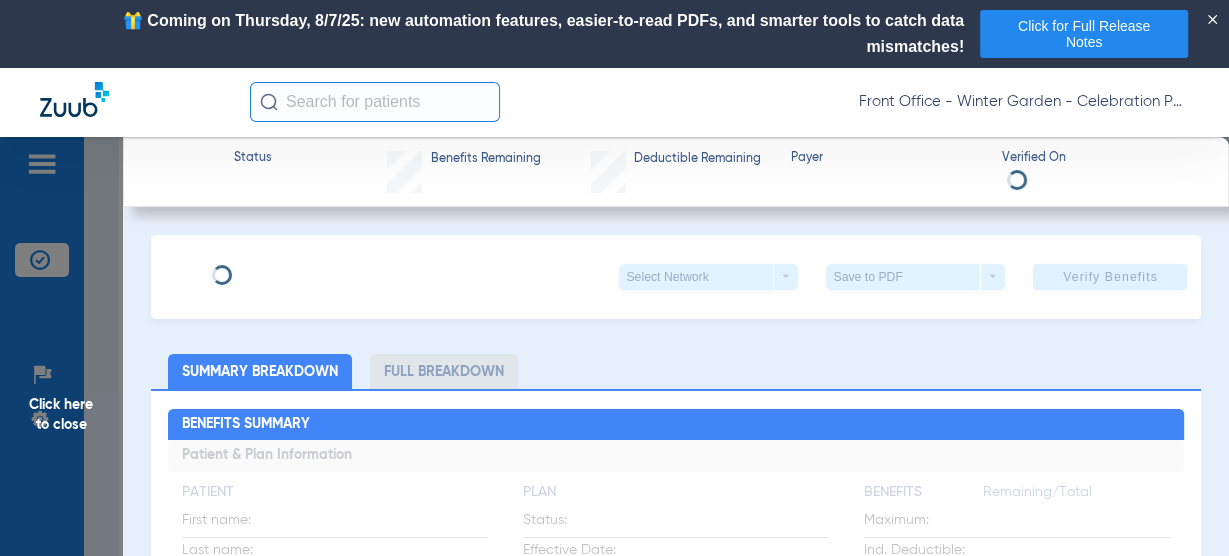 type on "Patrick" 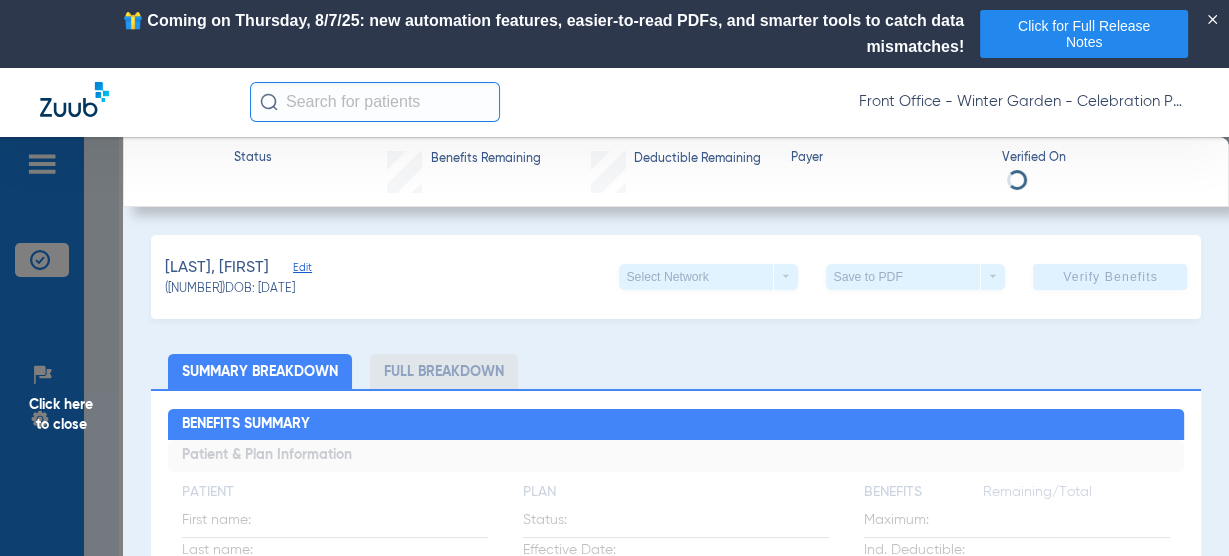 click on "Edit" 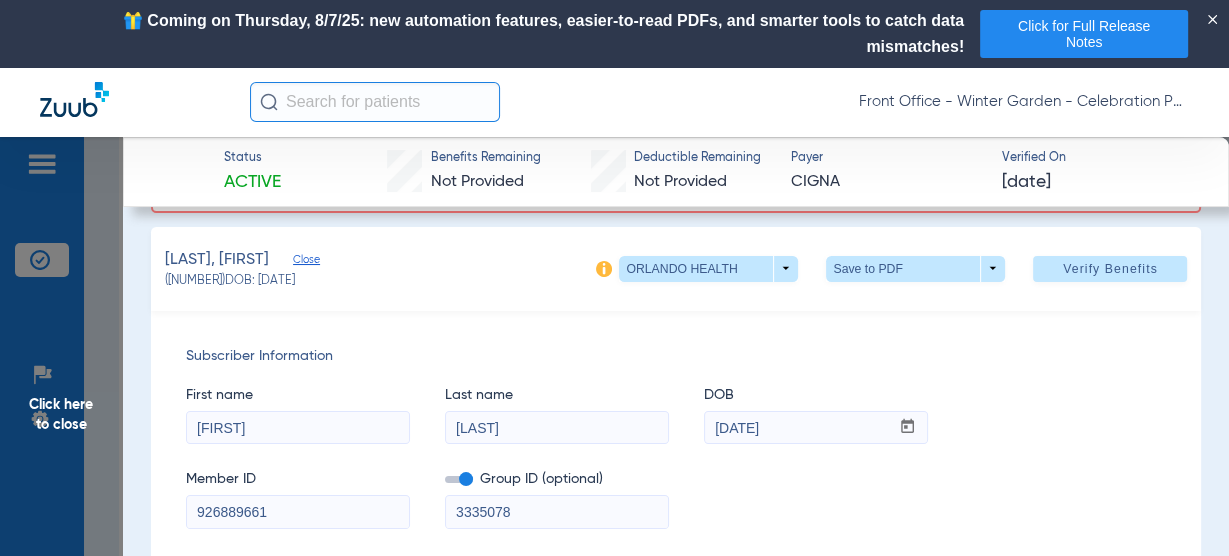 scroll, scrollTop: 320, scrollLeft: 0, axis: vertical 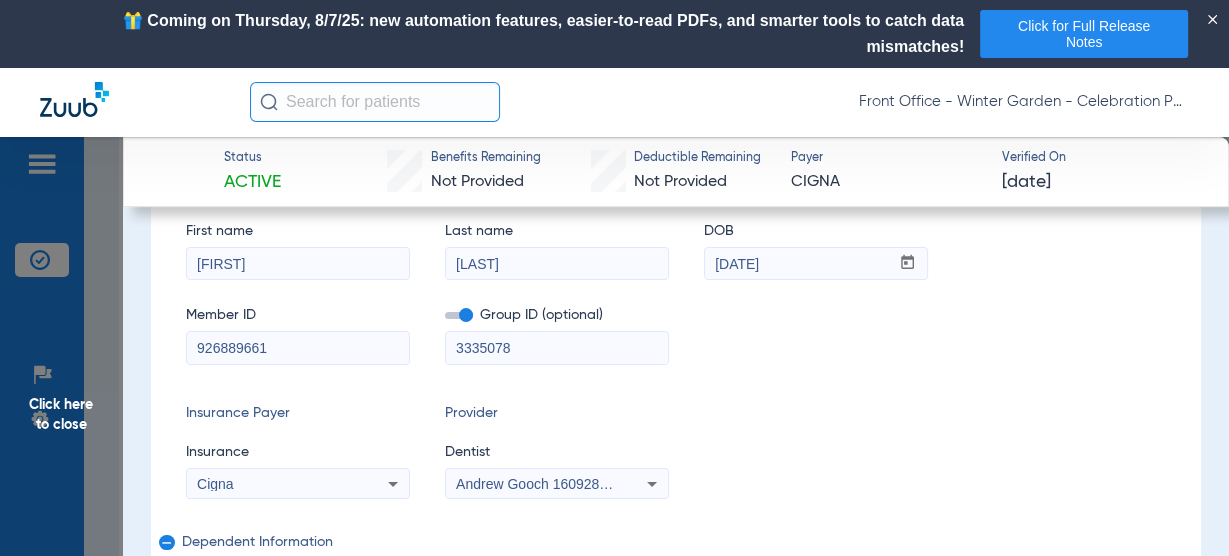 drag, startPoint x: 295, startPoint y: 344, endPoint x: -340, endPoint y: 339, distance: 635.0197 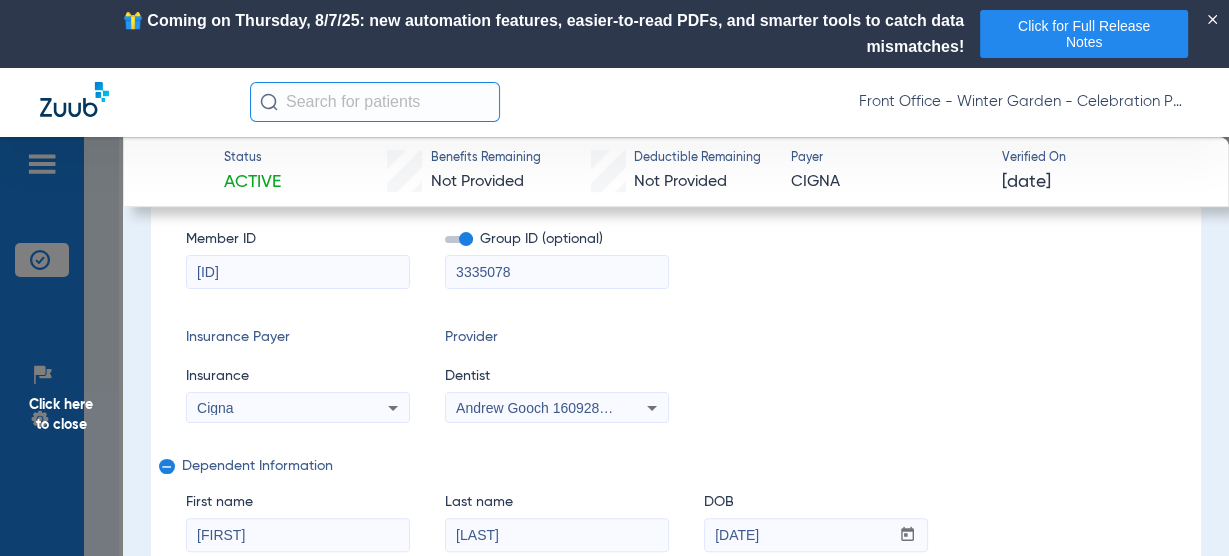 scroll, scrollTop: 640, scrollLeft: 0, axis: vertical 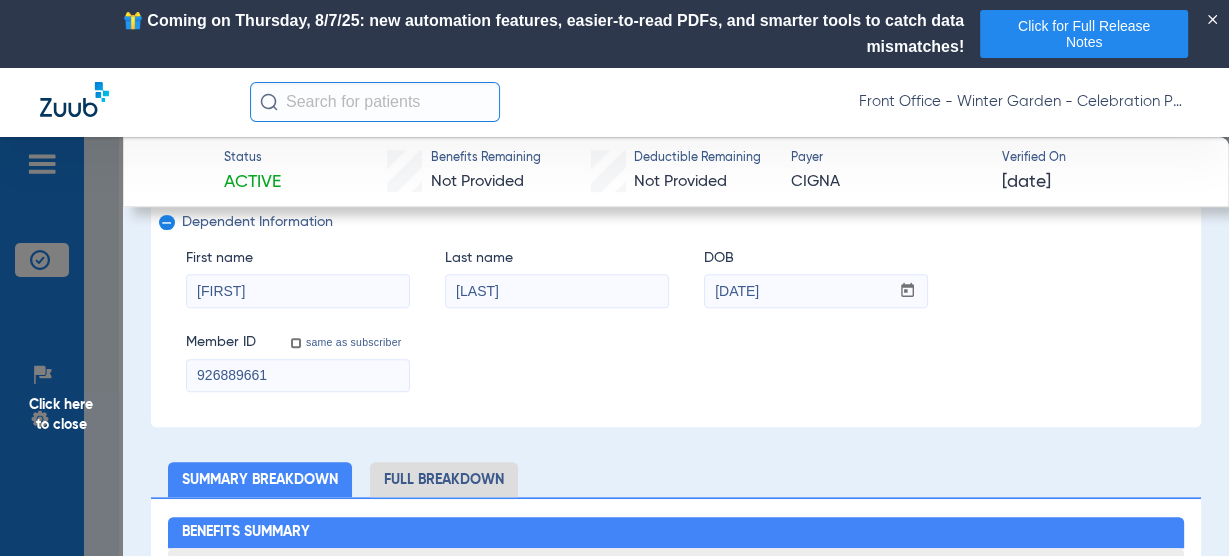 type on "U68160127" 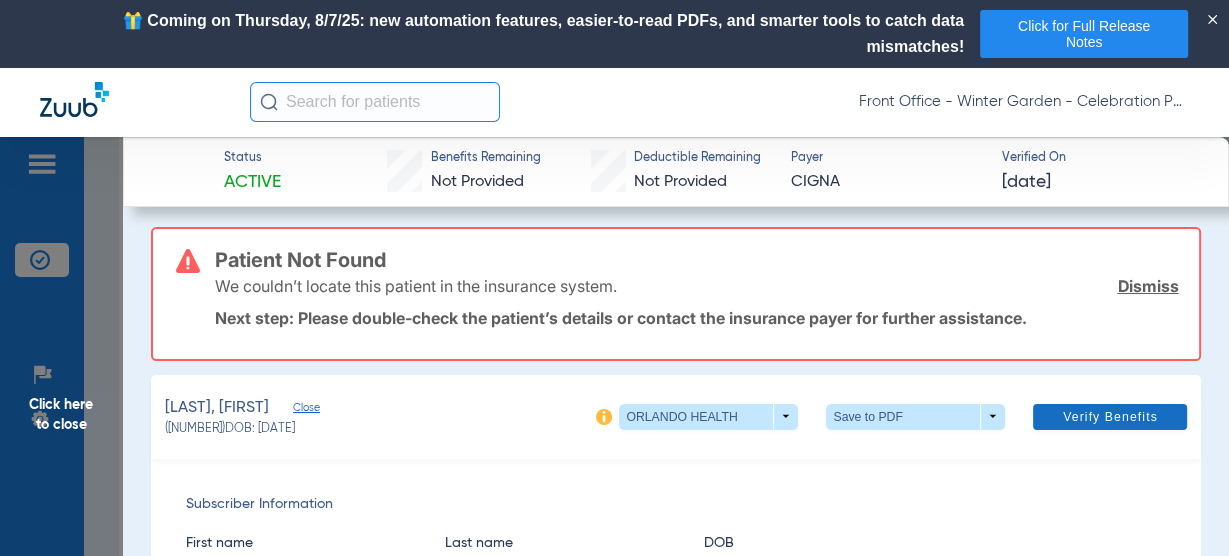 scroll, scrollTop: 0, scrollLeft: 0, axis: both 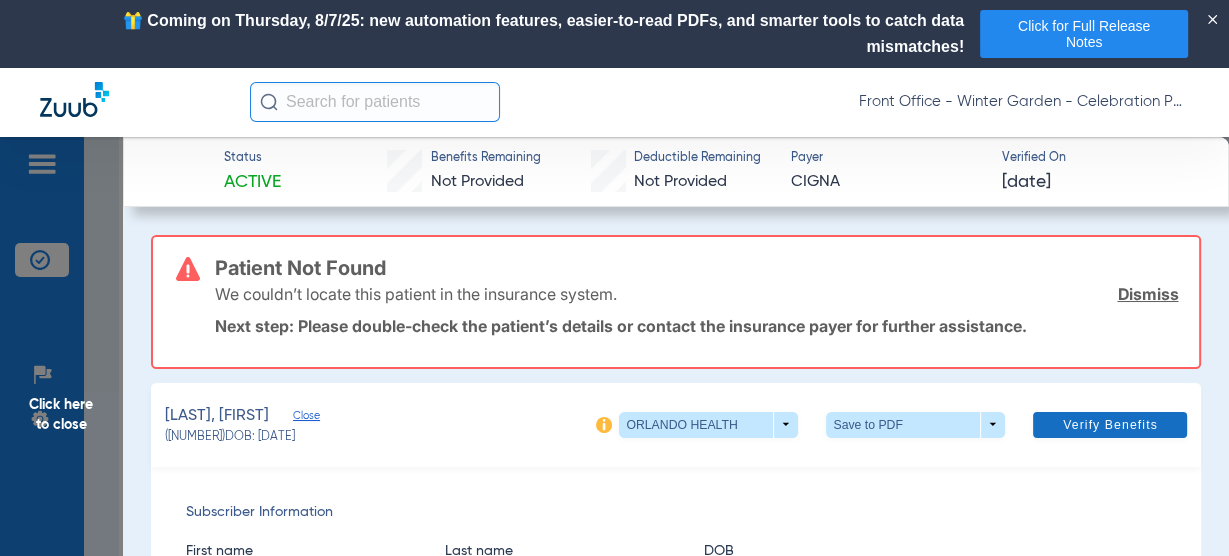 type on "U68160127" 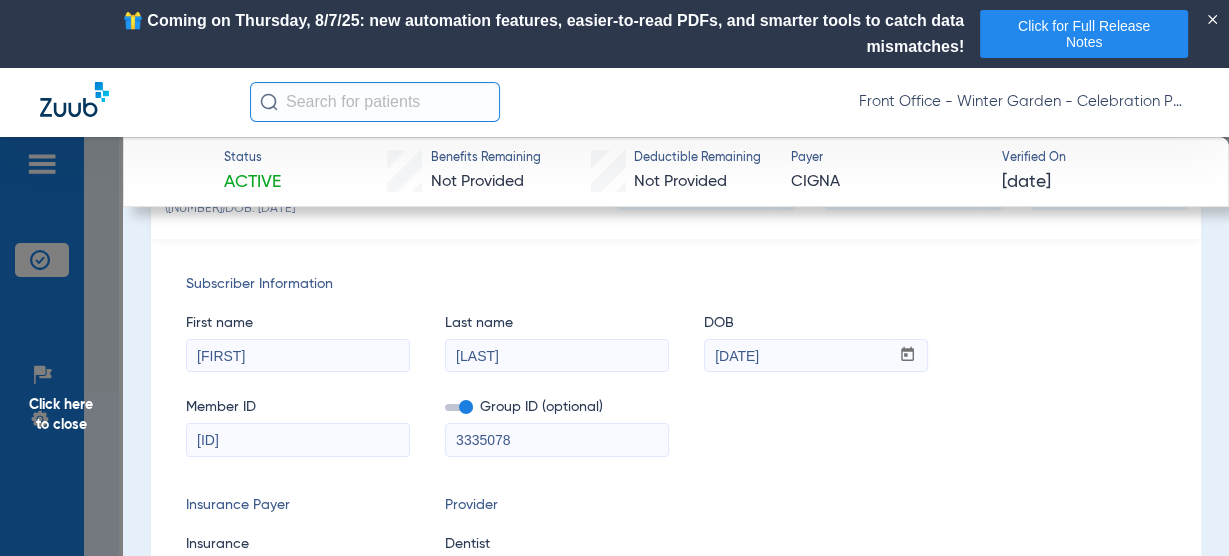 scroll, scrollTop: 0, scrollLeft: 0, axis: both 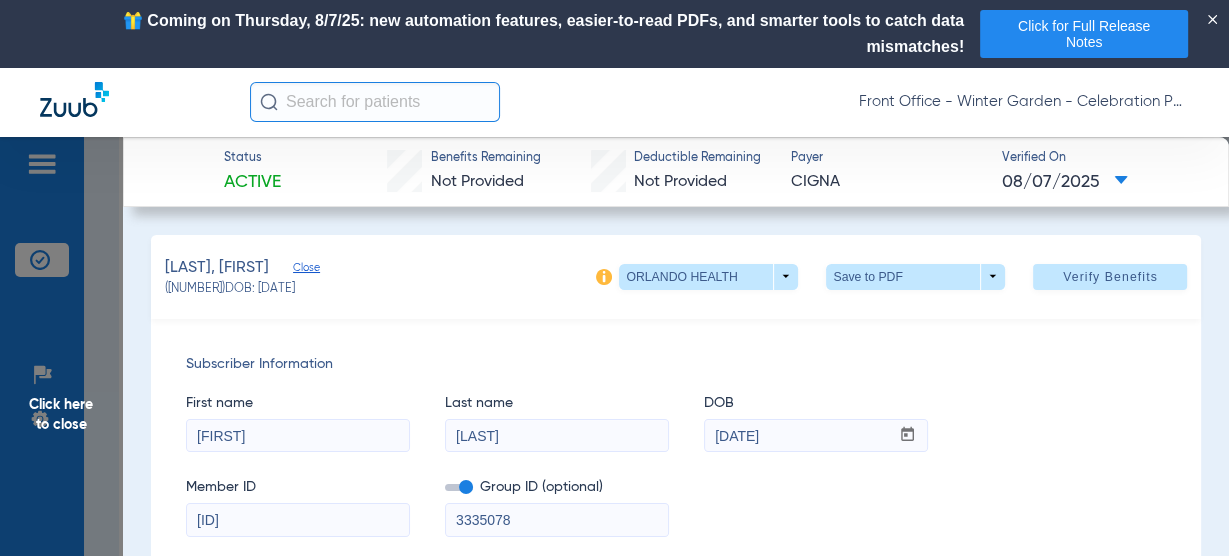 click on "Click here to close" 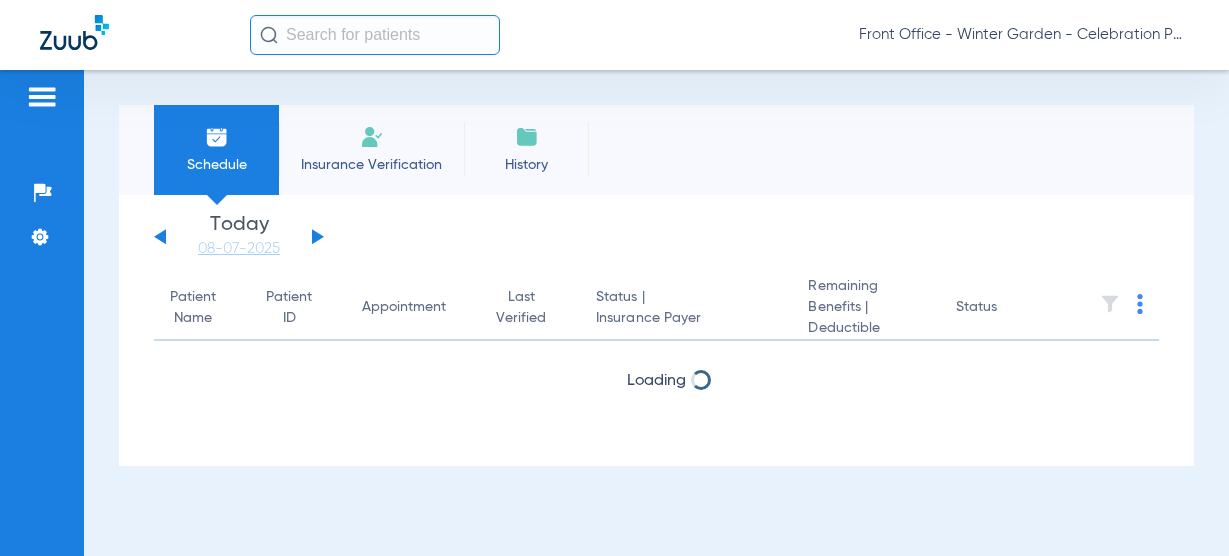 scroll, scrollTop: 0, scrollLeft: 0, axis: both 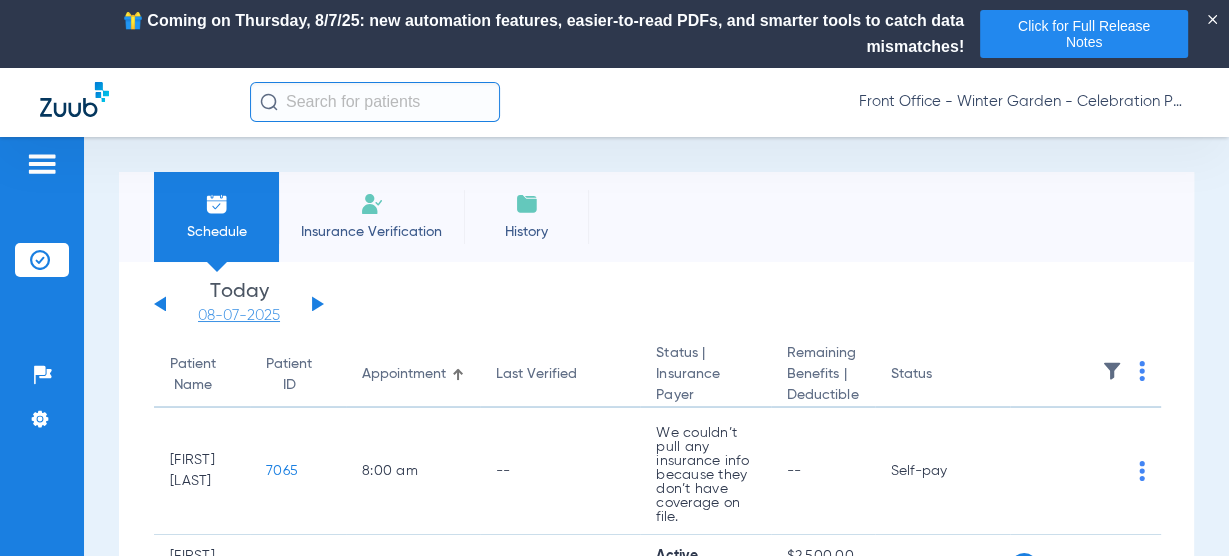 drag, startPoint x: 254, startPoint y: 314, endPoint x: 270, endPoint y: 323, distance: 18.35756 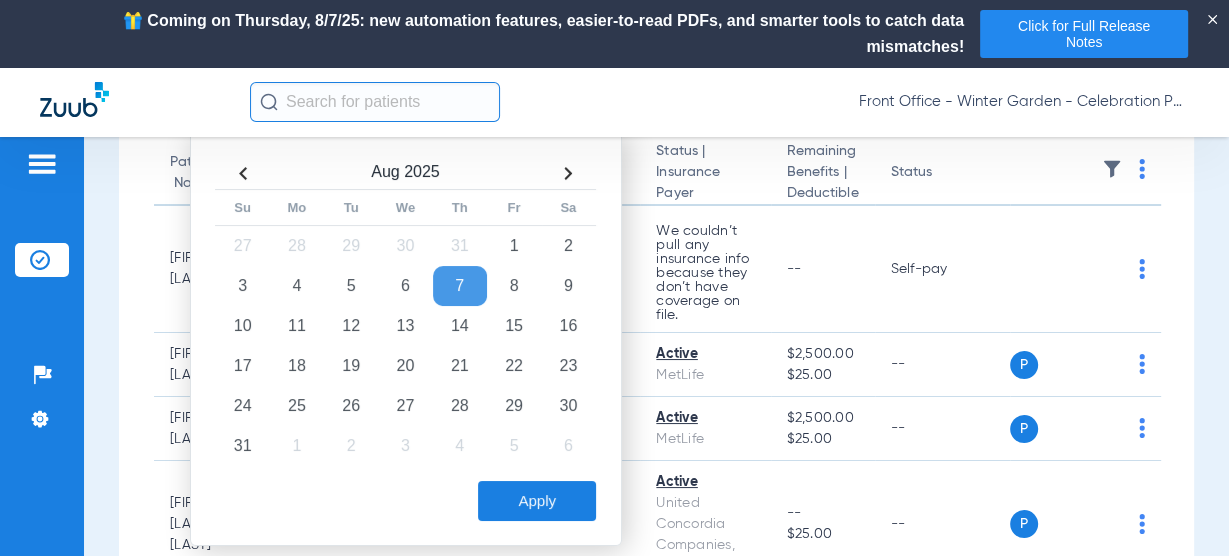 scroll, scrollTop: 320, scrollLeft: 0, axis: vertical 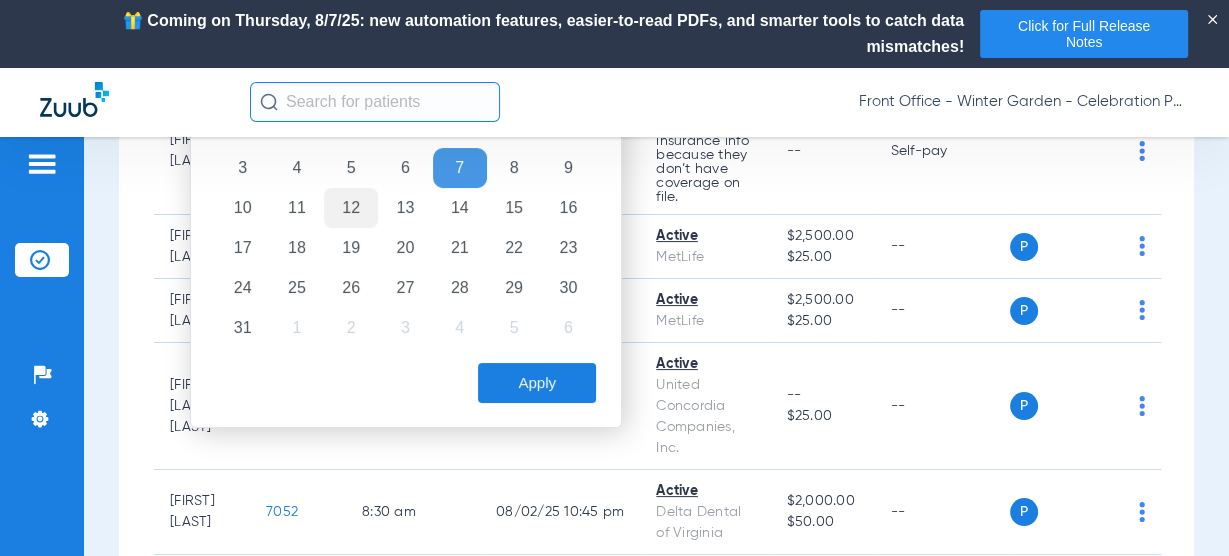click on "12" 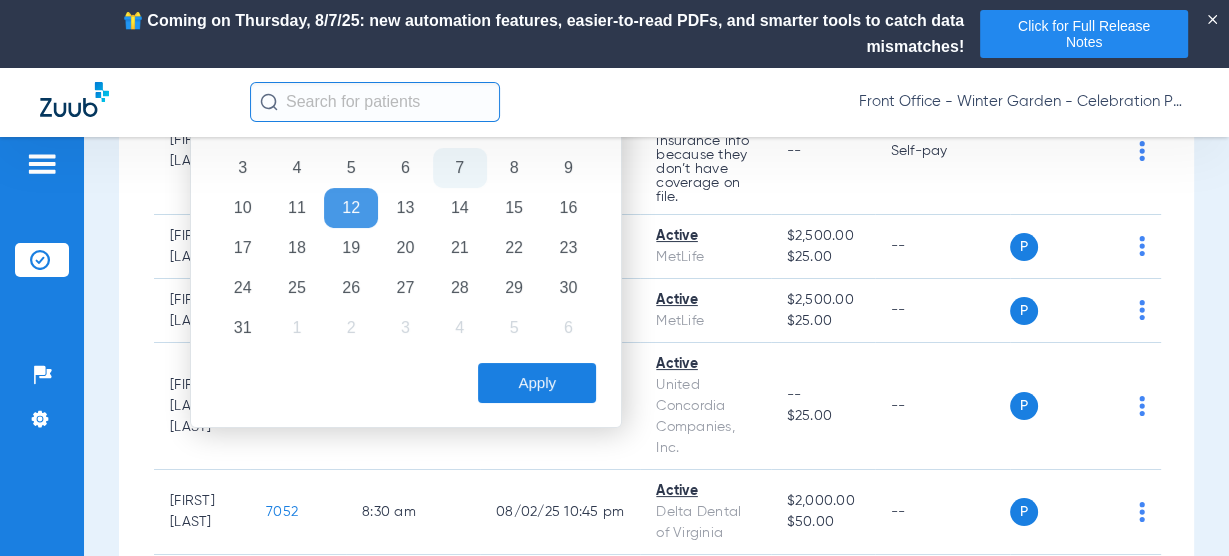click on "Apply" 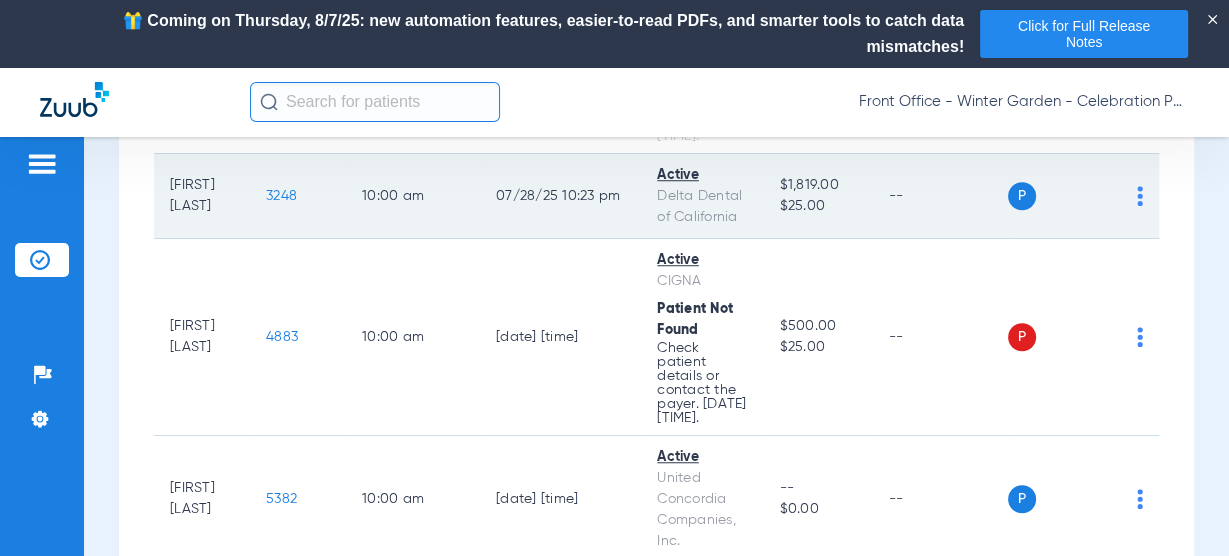 scroll, scrollTop: 1360, scrollLeft: 0, axis: vertical 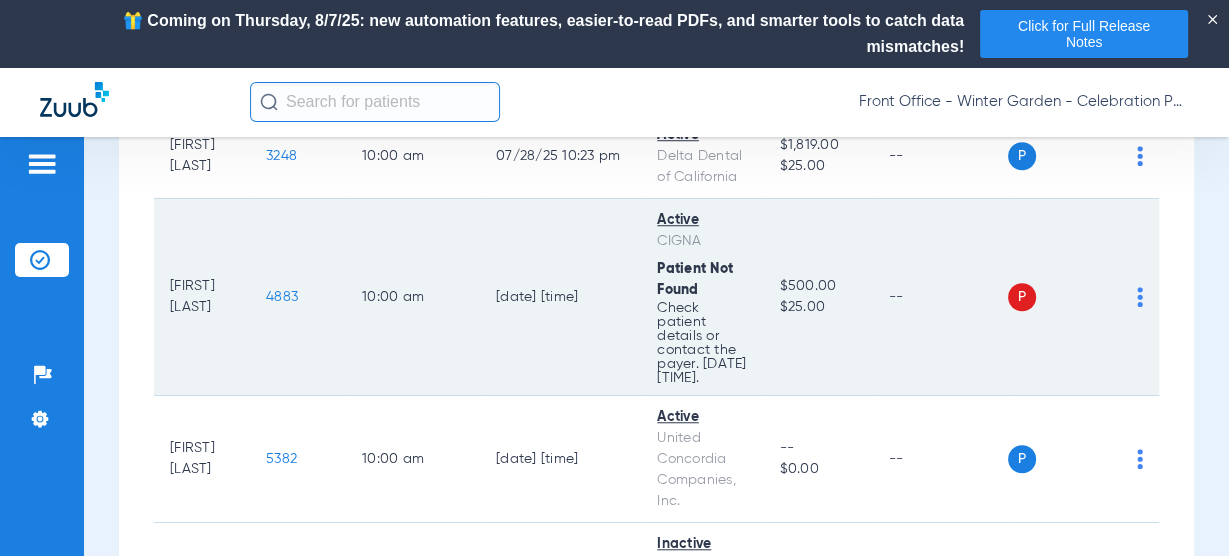click on "4883" 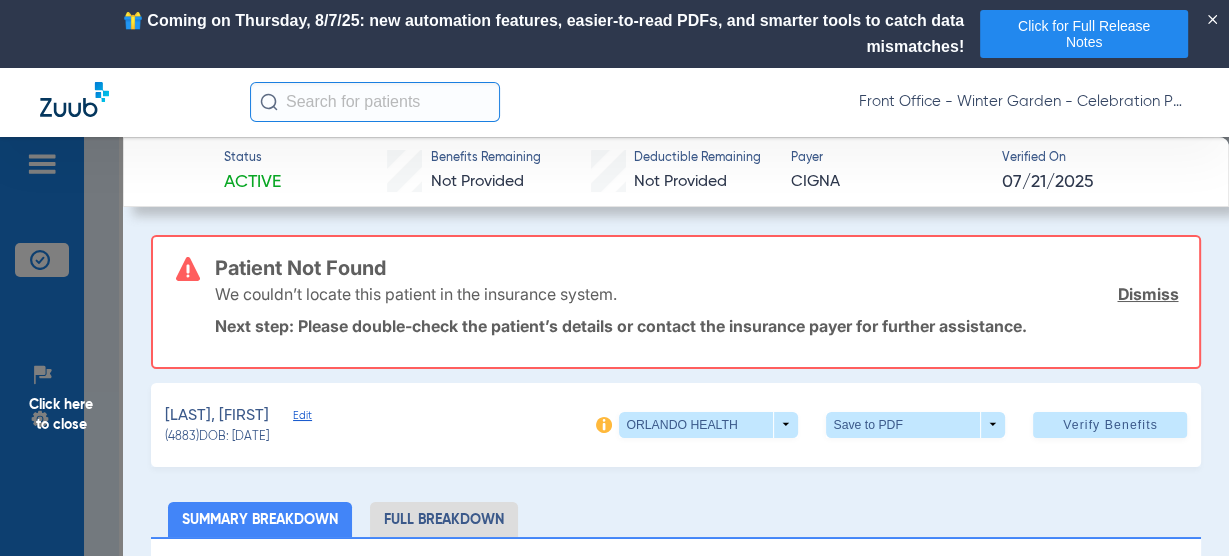 click on "Edit" 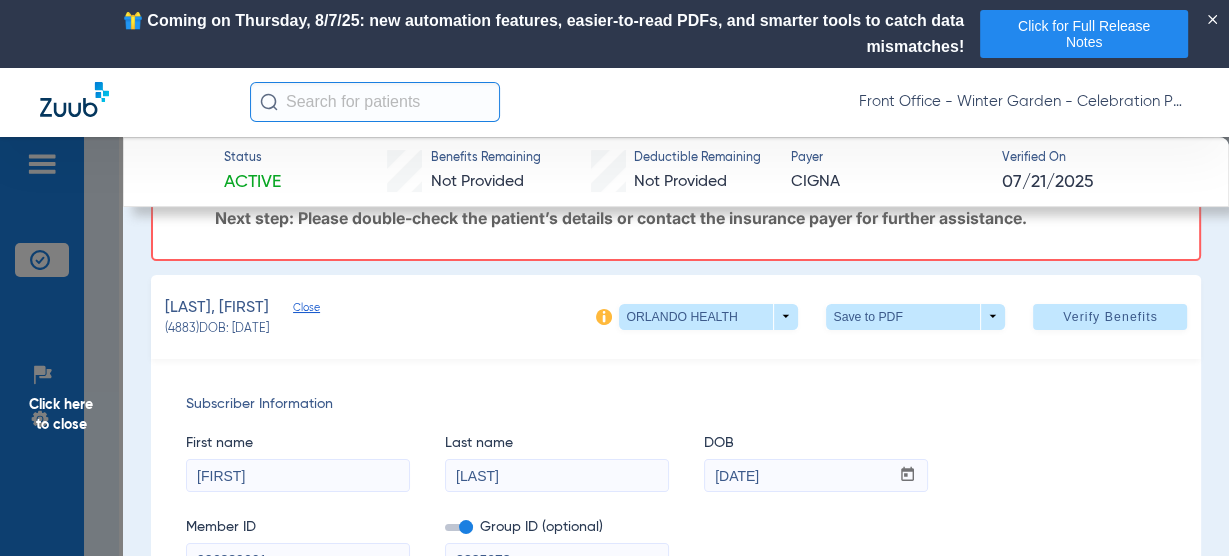 scroll, scrollTop: 240, scrollLeft: 0, axis: vertical 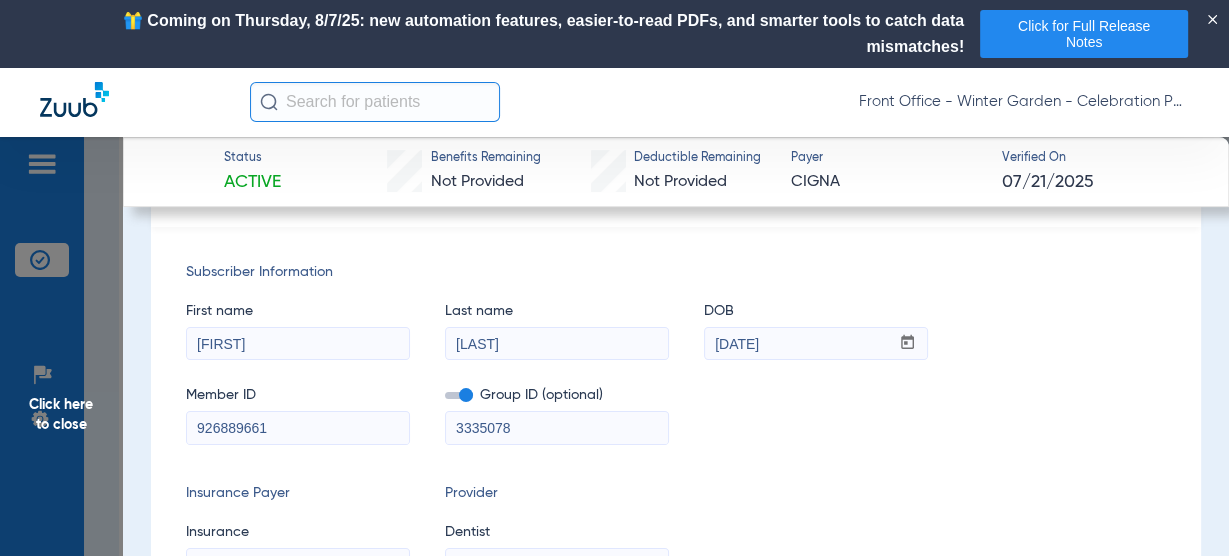 click on "926889661" at bounding box center [298, 428] 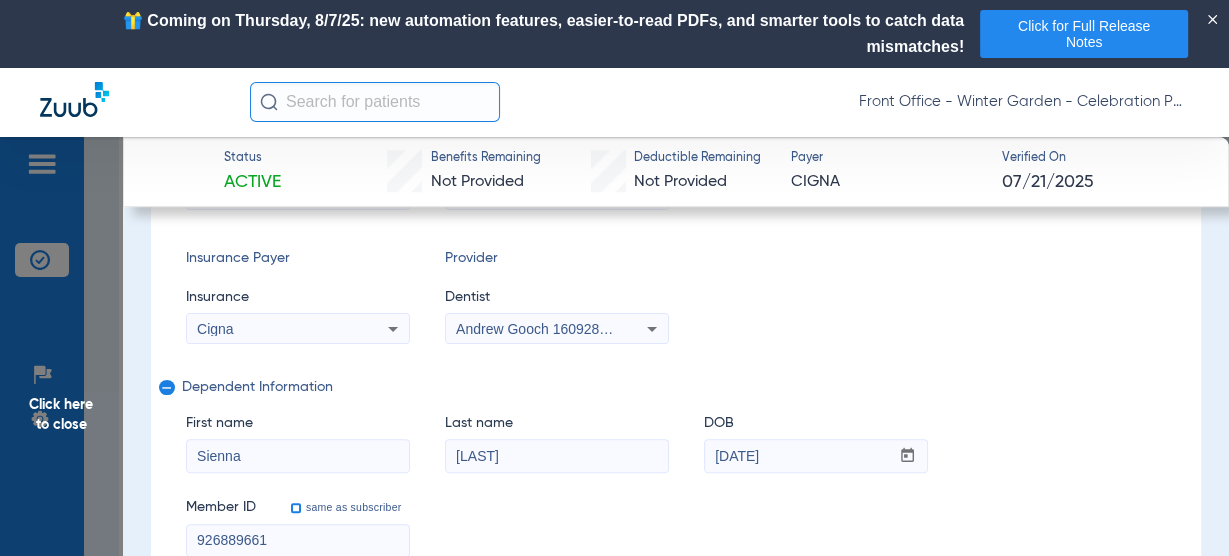 scroll, scrollTop: 560, scrollLeft: 0, axis: vertical 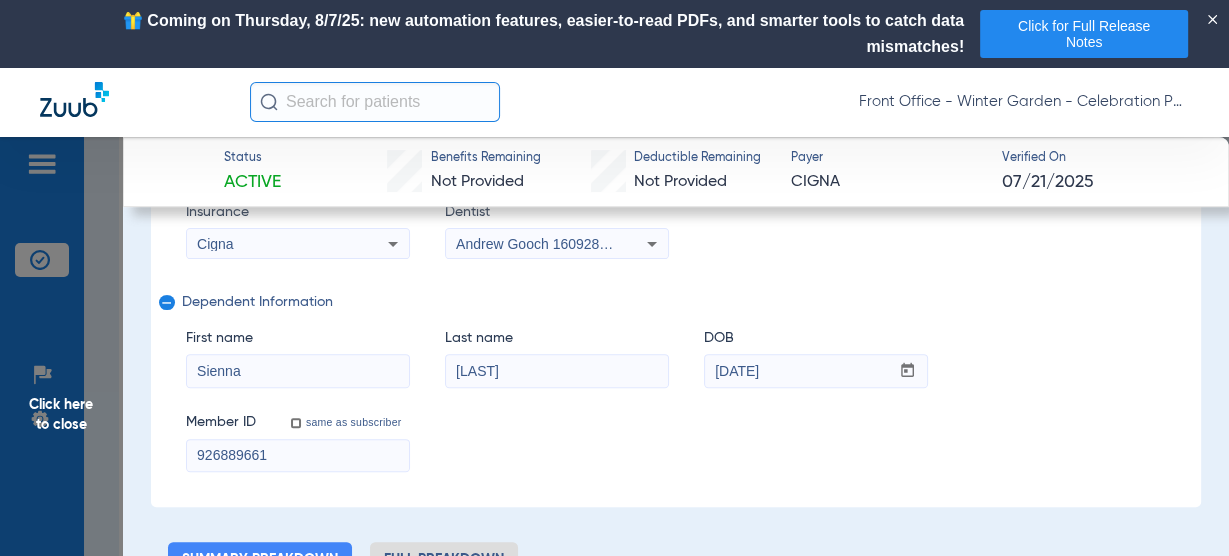 type on "U68160127" 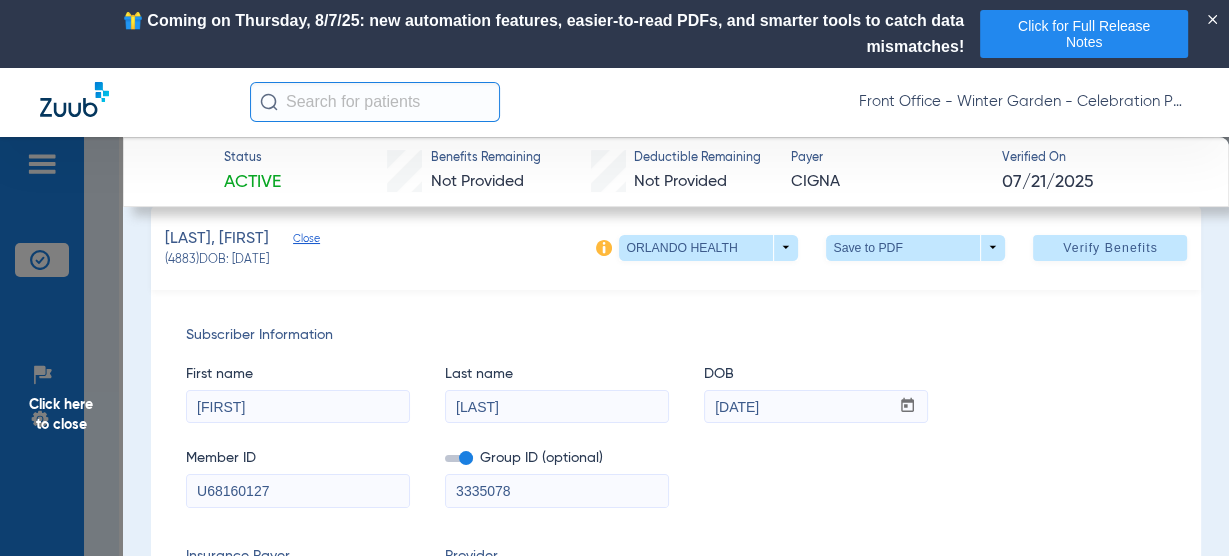scroll, scrollTop: 0, scrollLeft: 0, axis: both 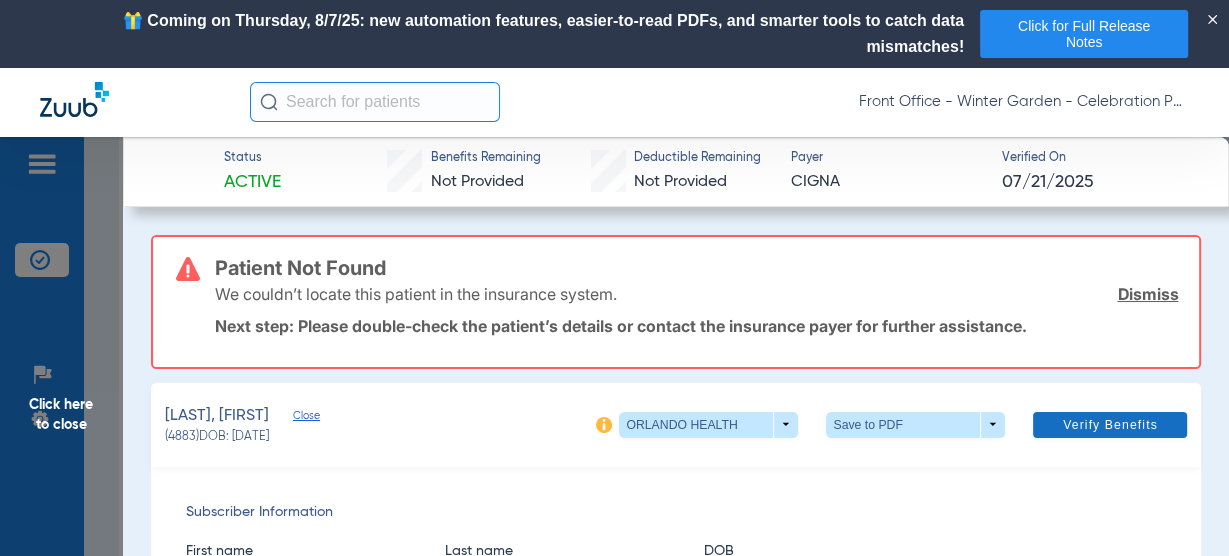 type on "U68160127" 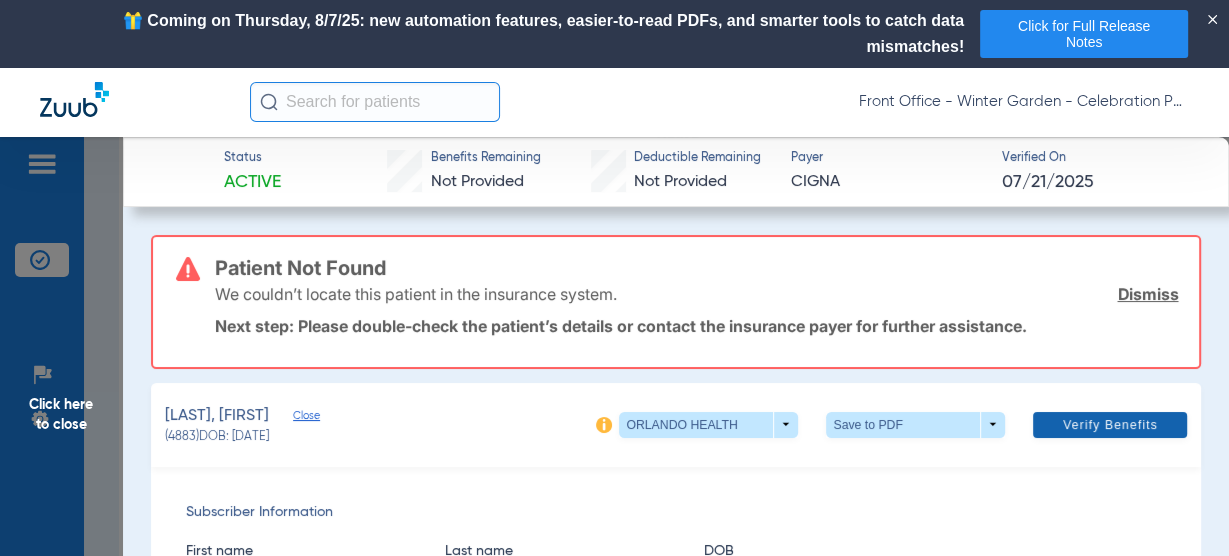 click 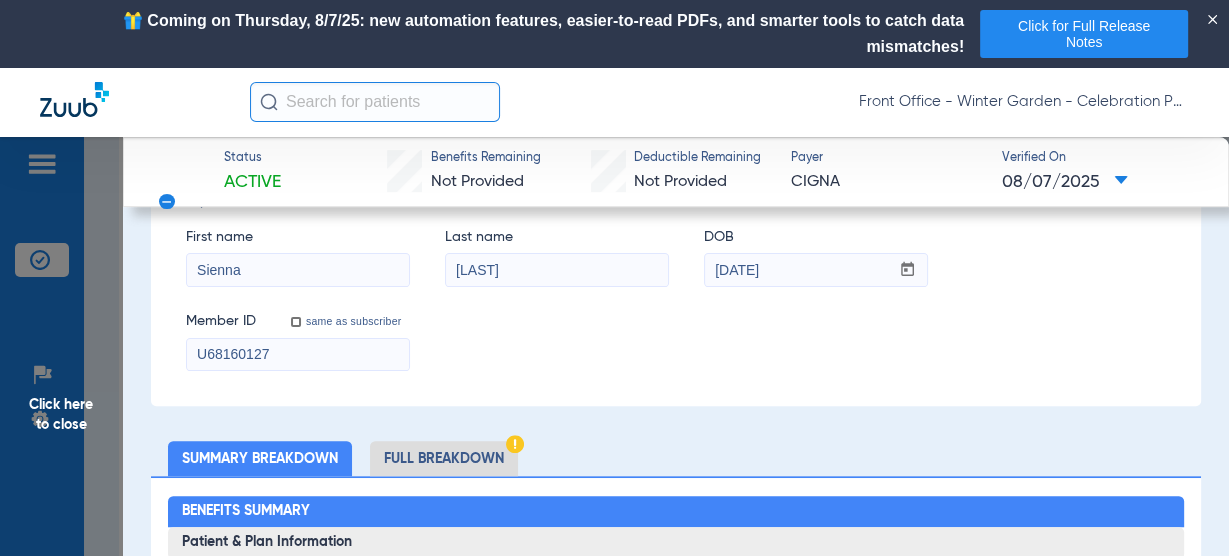 scroll, scrollTop: 400, scrollLeft: 0, axis: vertical 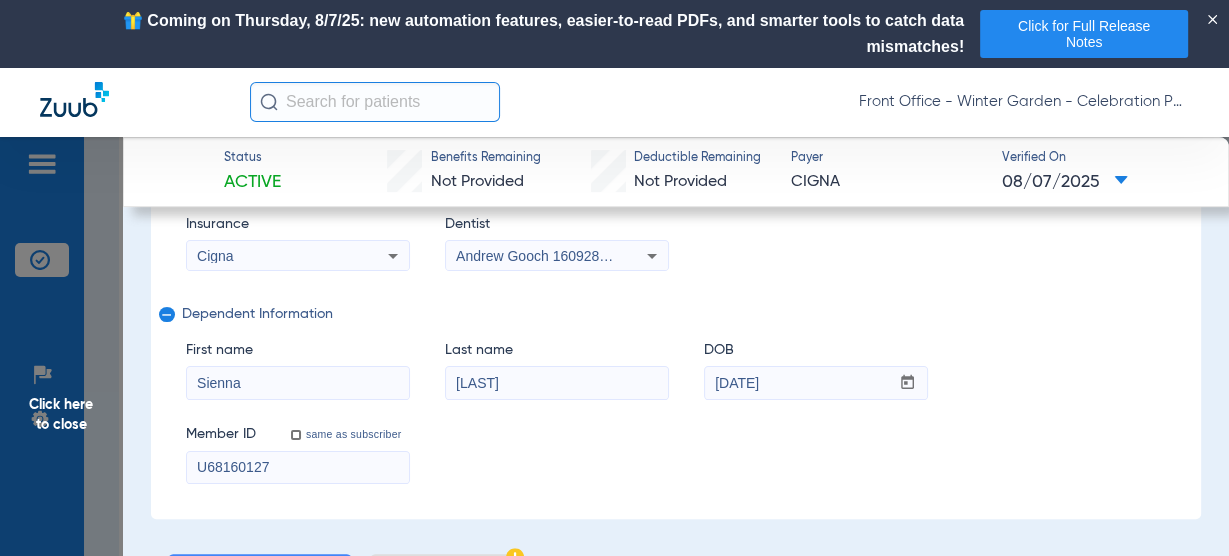 click on "Click here to close" 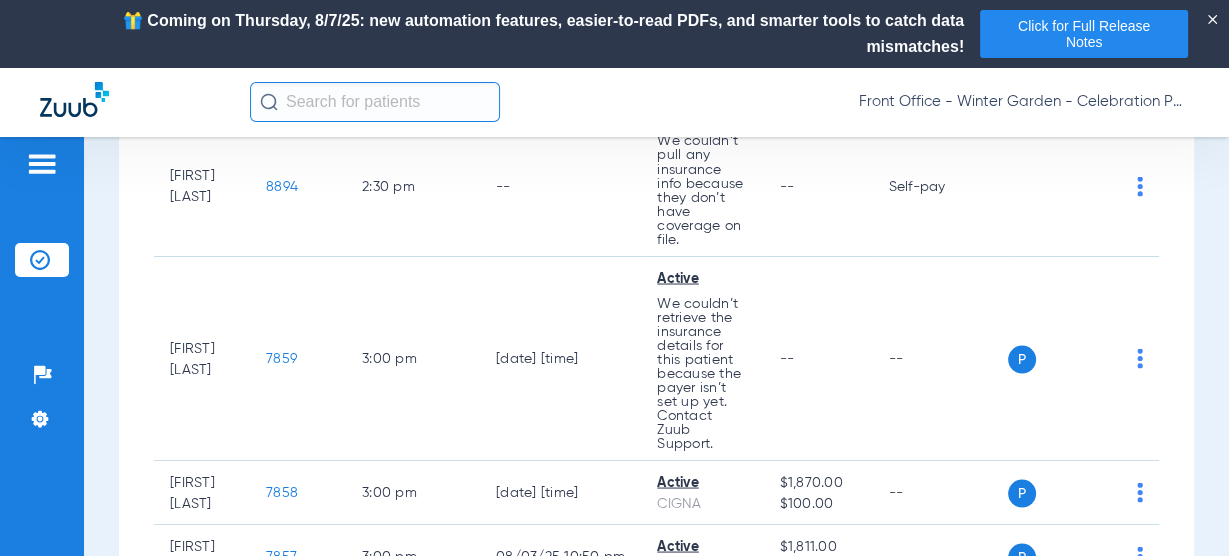 scroll, scrollTop: 3200, scrollLeft: 0, axis: vertical 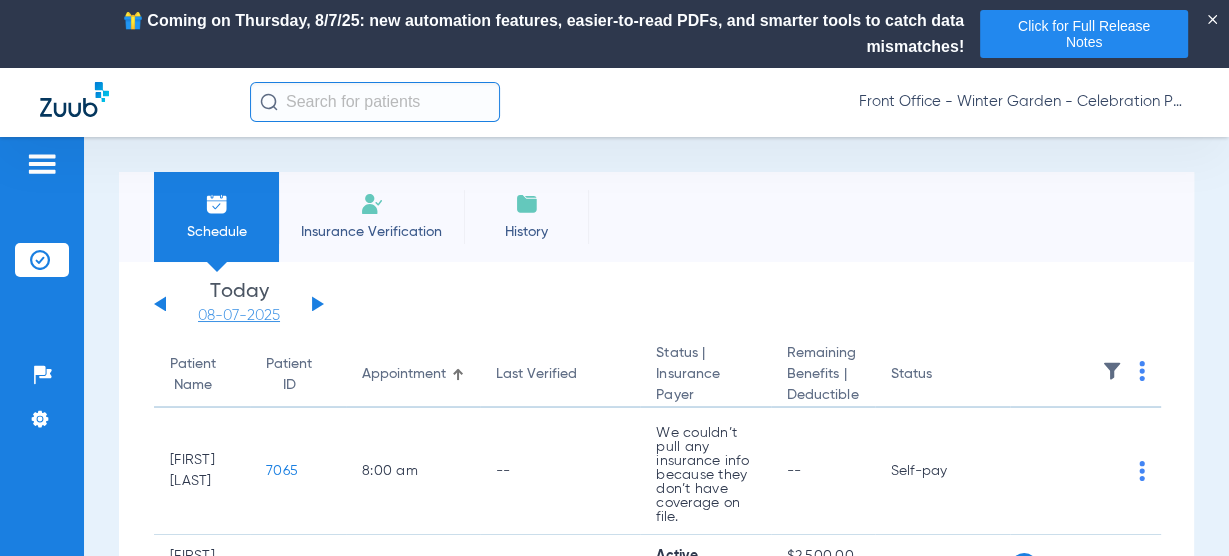 click on "08-07-2025" 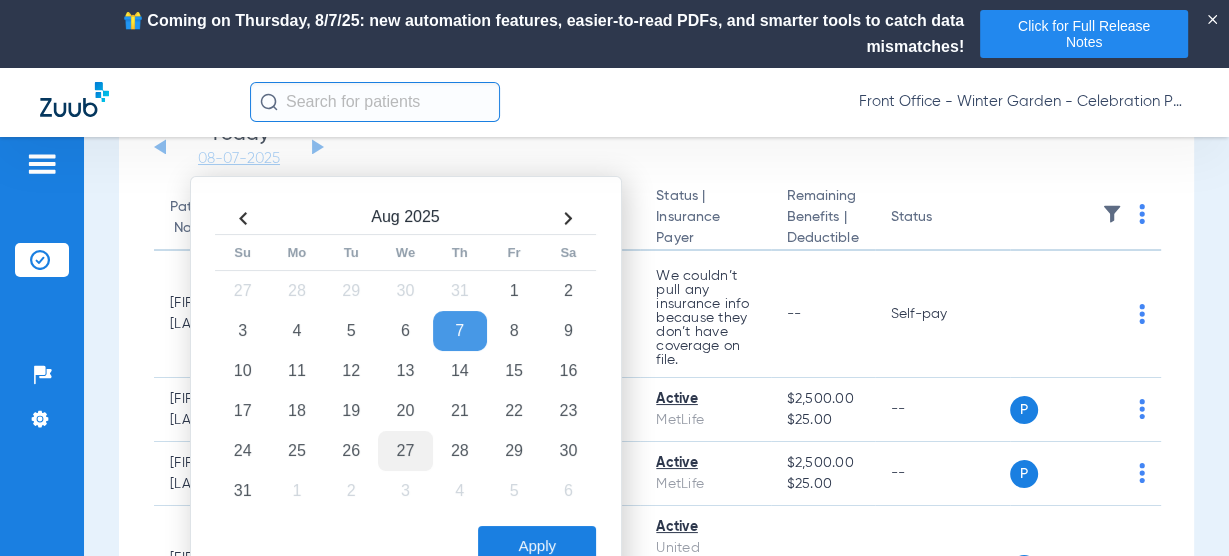 scroll, scrollTop: 240, scrollLeft: 0, axis: vertical 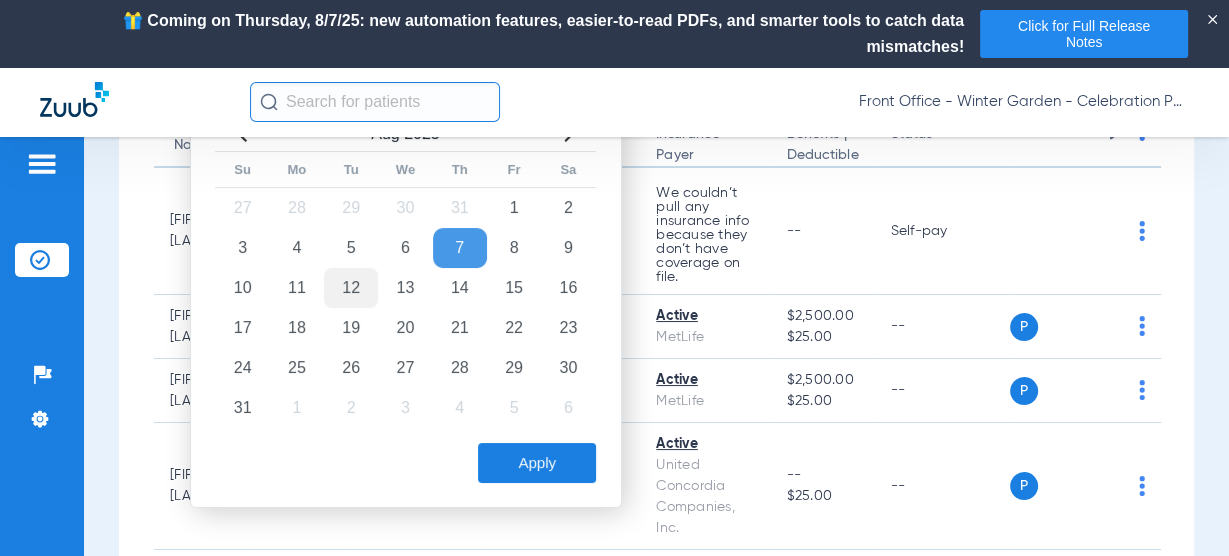 click on "12" 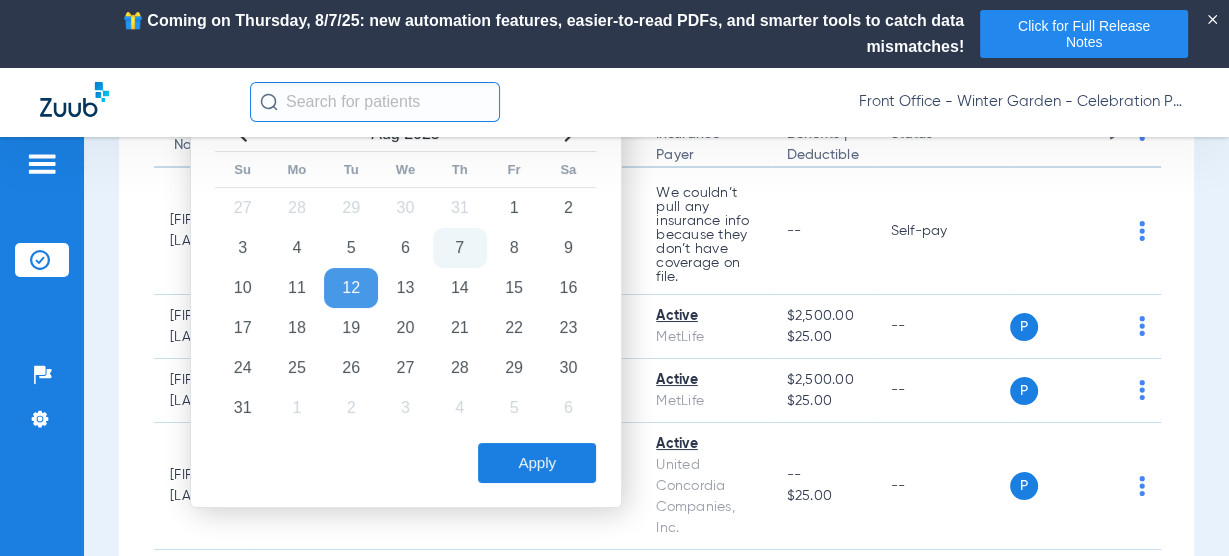 click on "Apply" 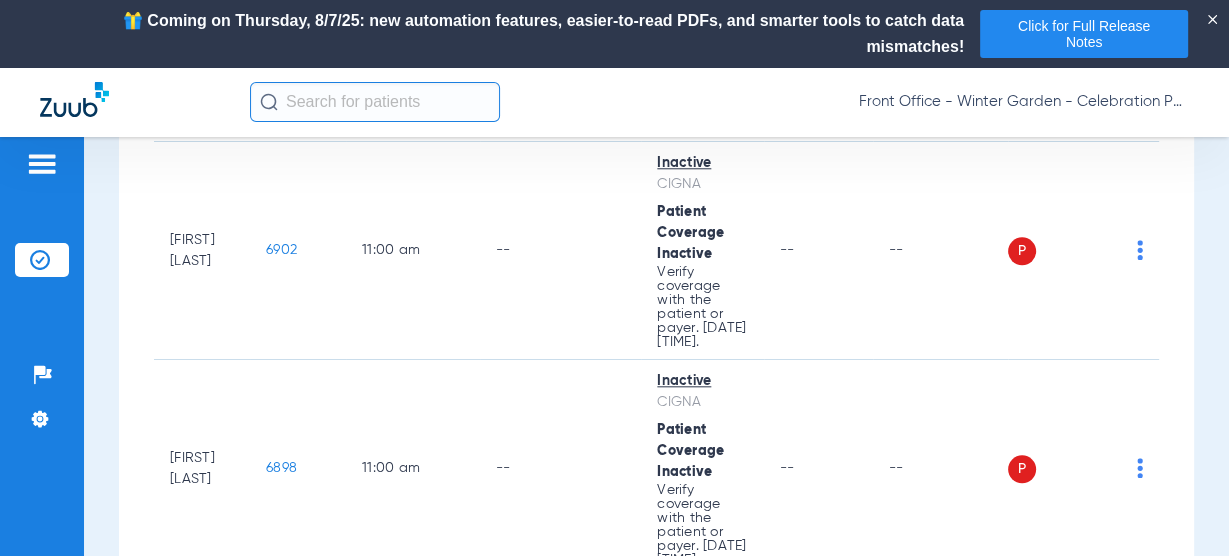 scroll, scrollTop: 1546, scrollLeft: 0, axis: vertical 